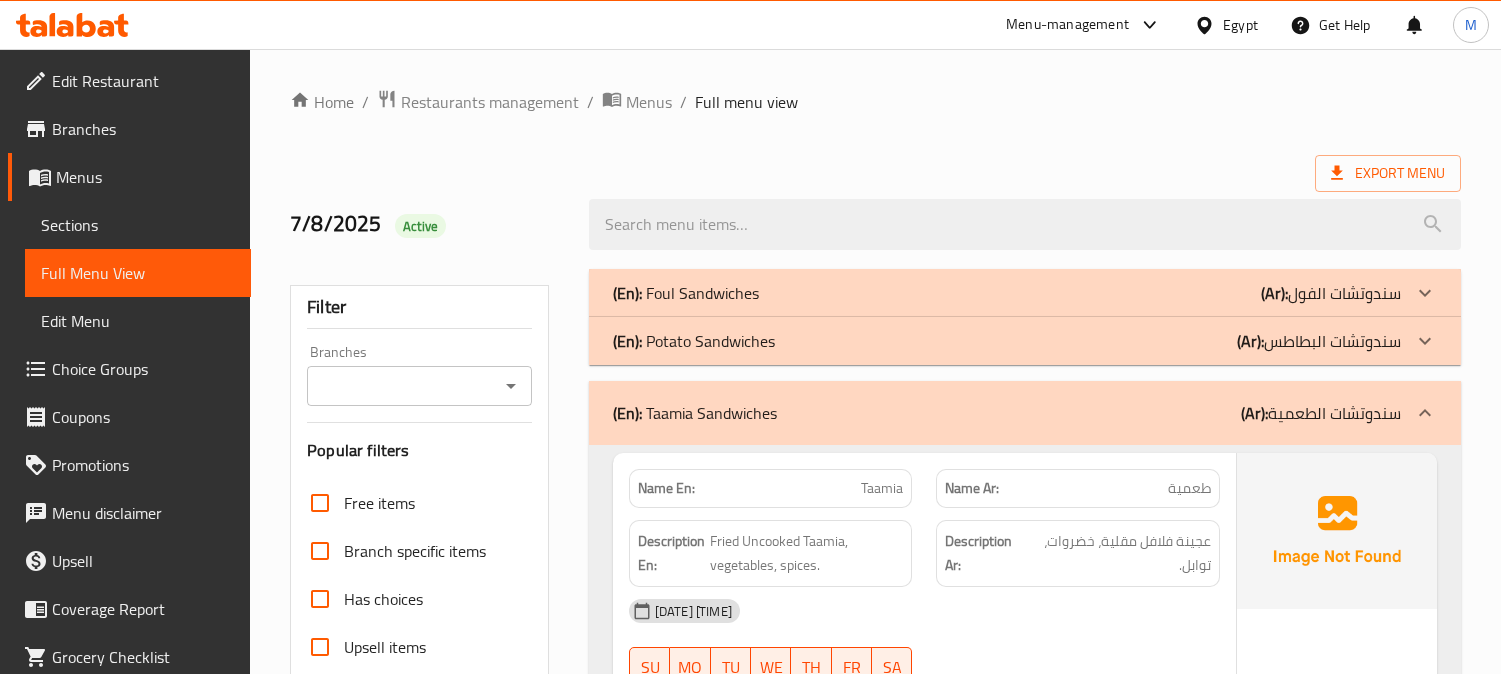 scroll, scrollTop: 18132, scrollLeft: 0, axis: vertical 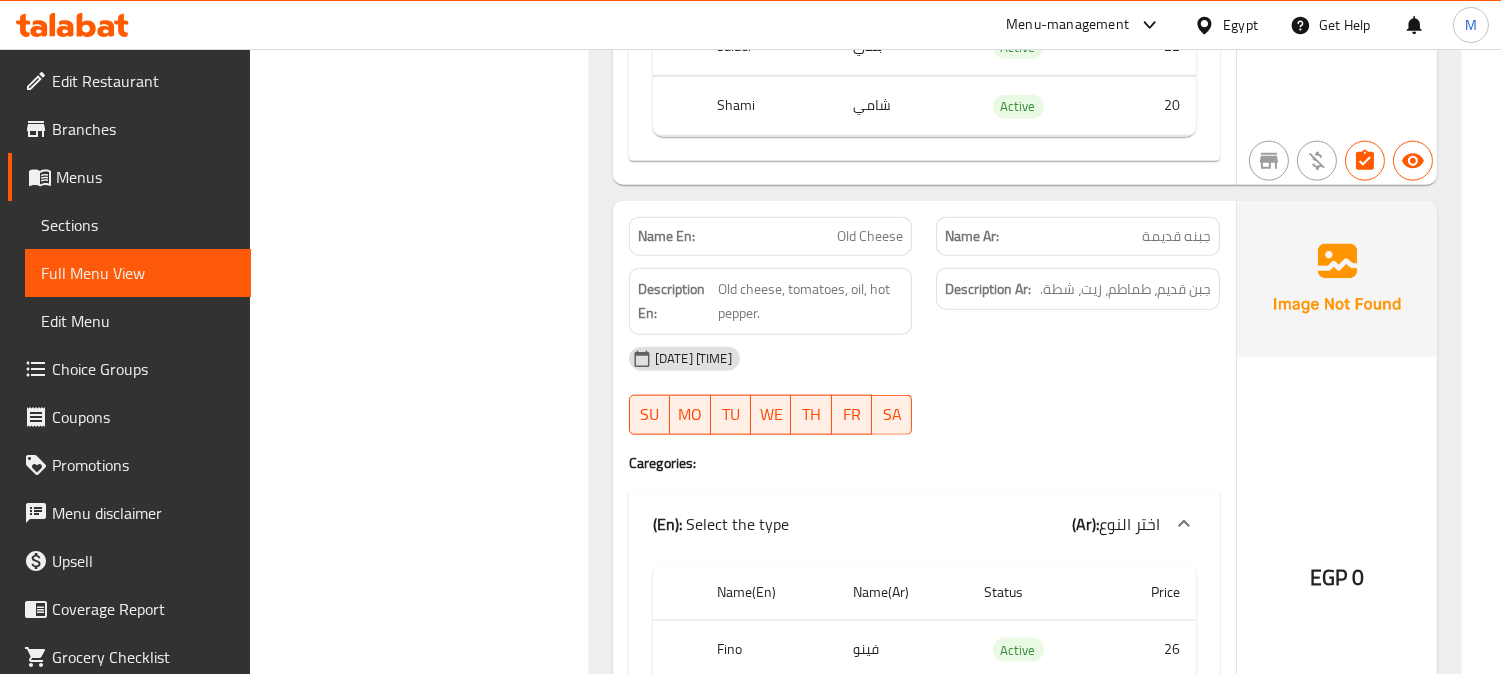 click on "Filter Branches Branches Popular filters Free items Branch specific items Has choices Upsell items Availability filters Available Not available View filters Collapse sections Collapse categories Collapse Choices" at bounding box center [427, 14075] 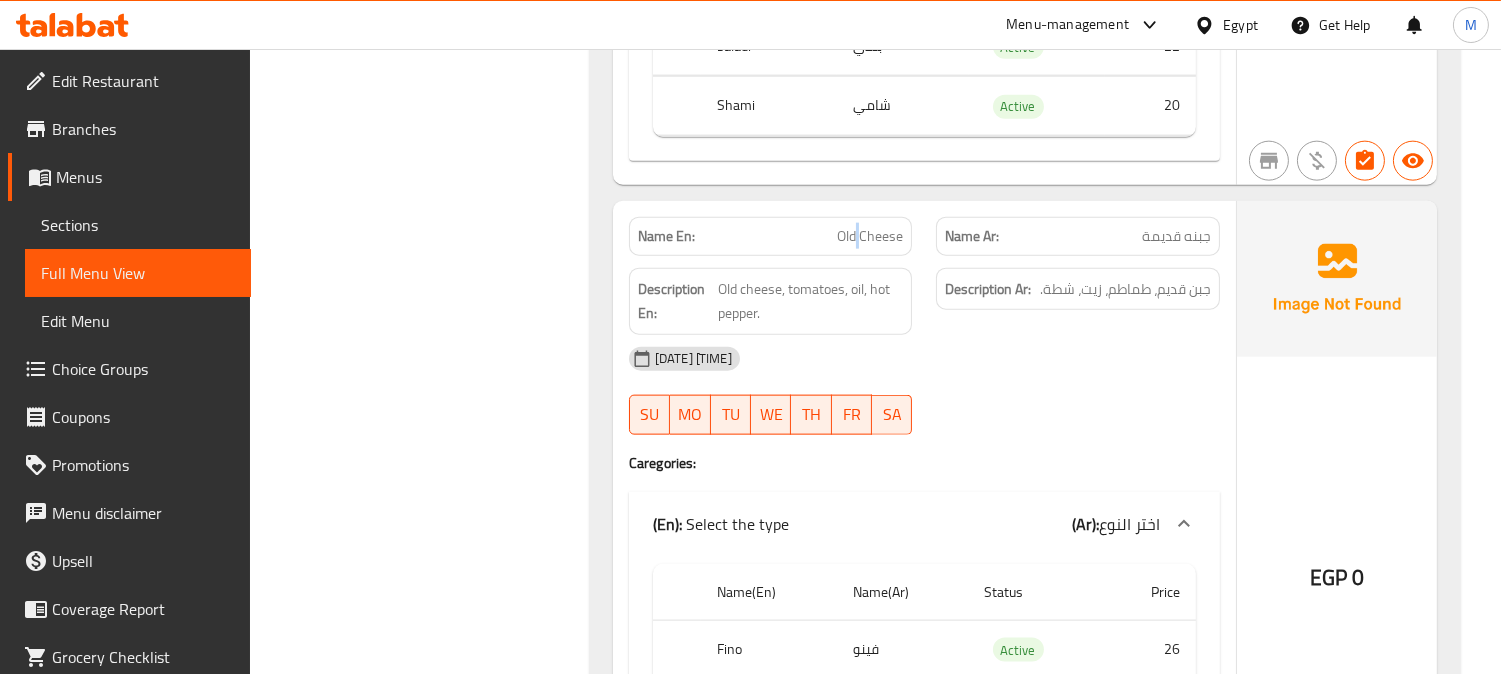 click on "Old Cheese" at bounding box center [837, -12346] 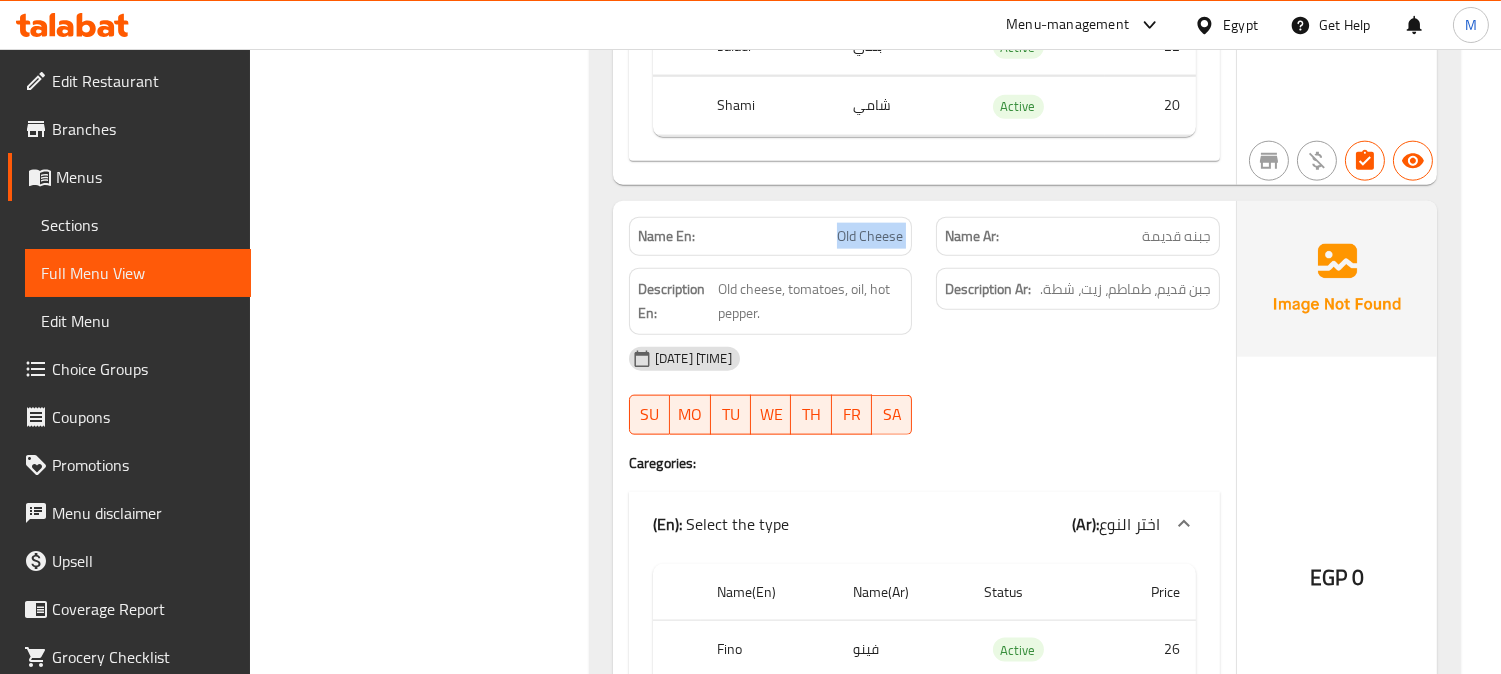 click on "Old Cheese" at bounding box center [837, -12346] 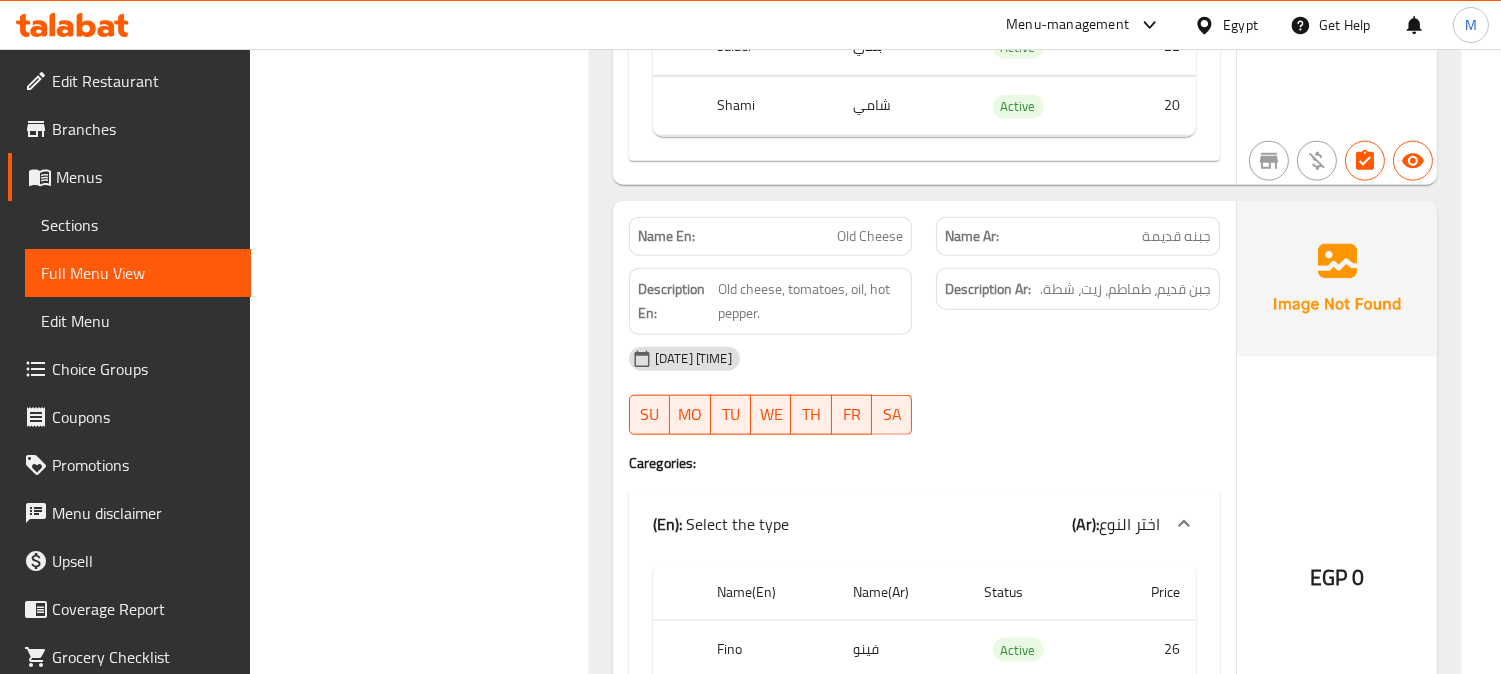 click on "Filter Branches Branches Popular filters Free items Branch specific items Has choices Upsell items Availability filters Available Not available View filters Collapse sections Collapse categories Collapse Choices" at bounding box center (427, 14075) 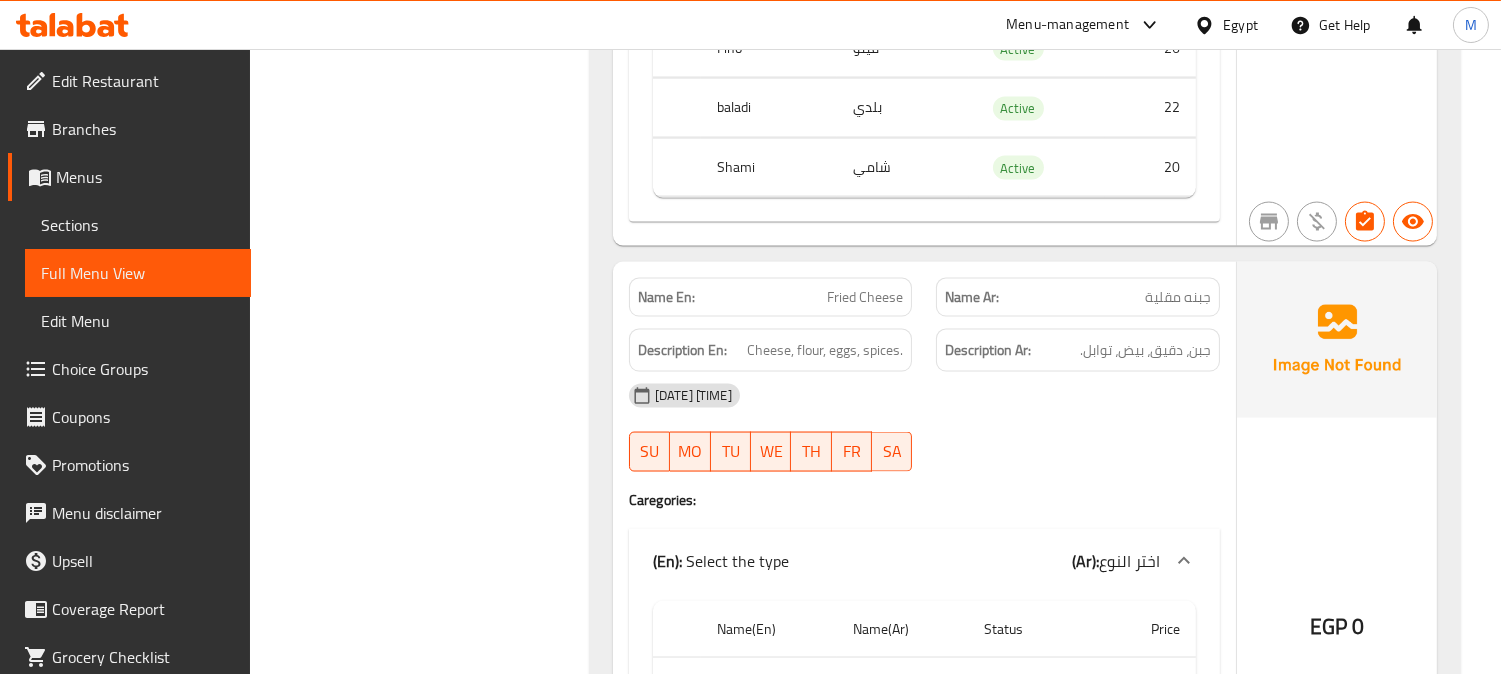 scroll, scrollTop: 19507, scrollLeft: 0, axis: vertical 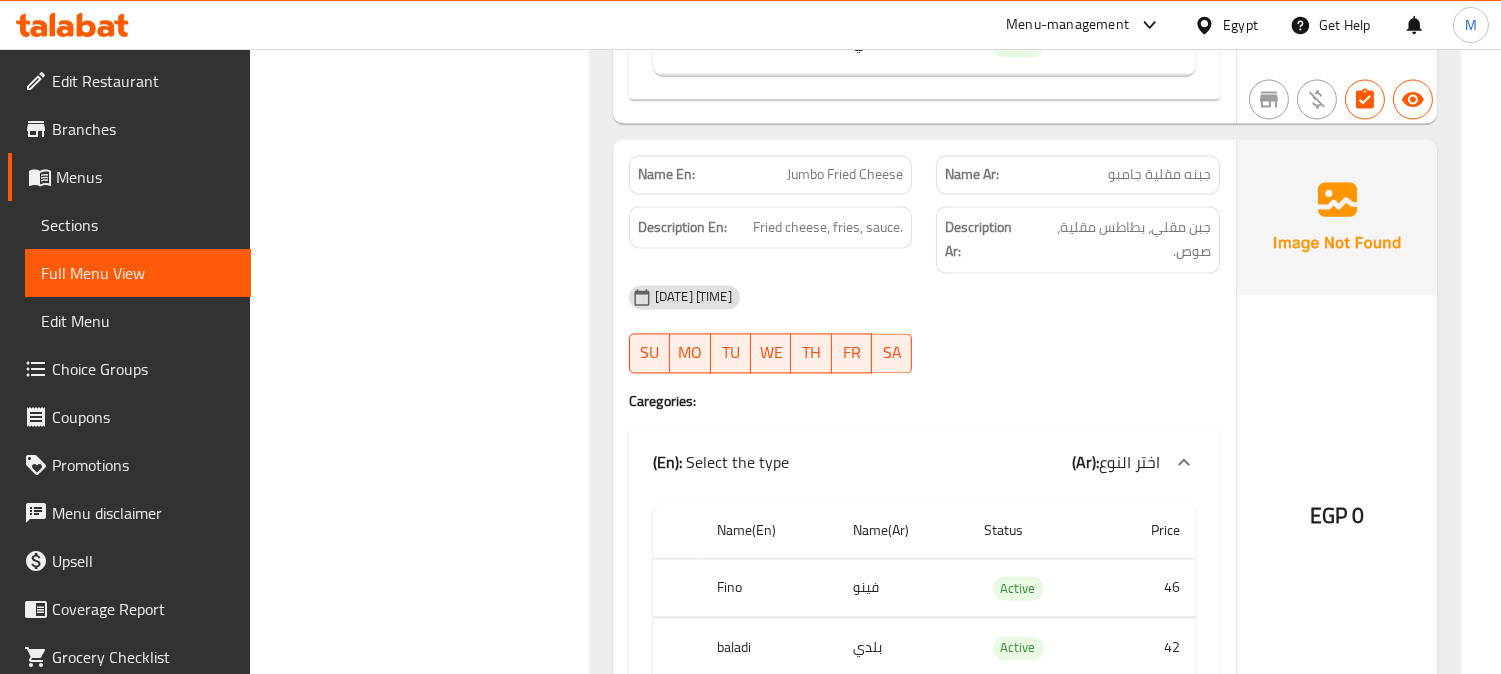 click on "Filter Branches Branches Popular filters Free items Branch specific items Has choices Upsell items Availability filters Available Not available View filters Collapse sections Collapse categories Collapse Choices" at bounding box center (427, 11411) 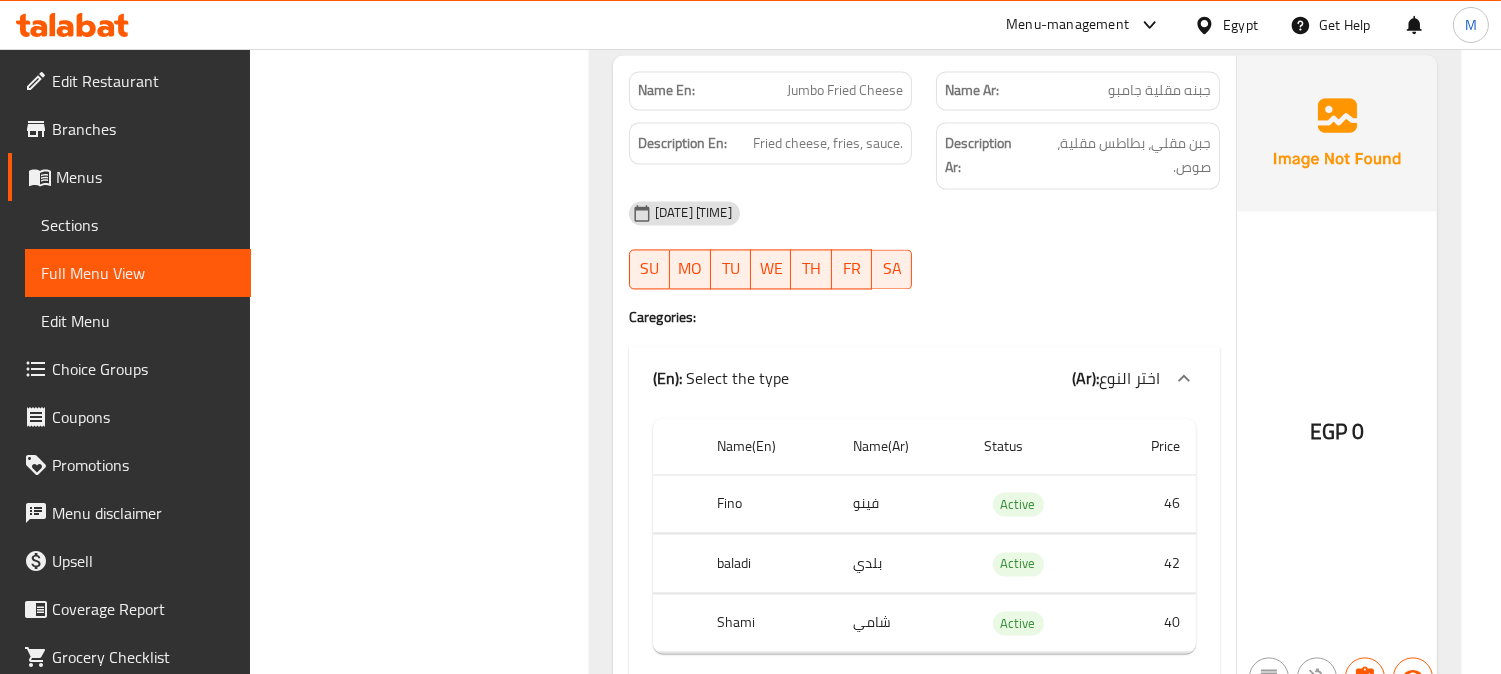 scroll, scrollTop: 20887, scrollLeft: 0, axis: vertical 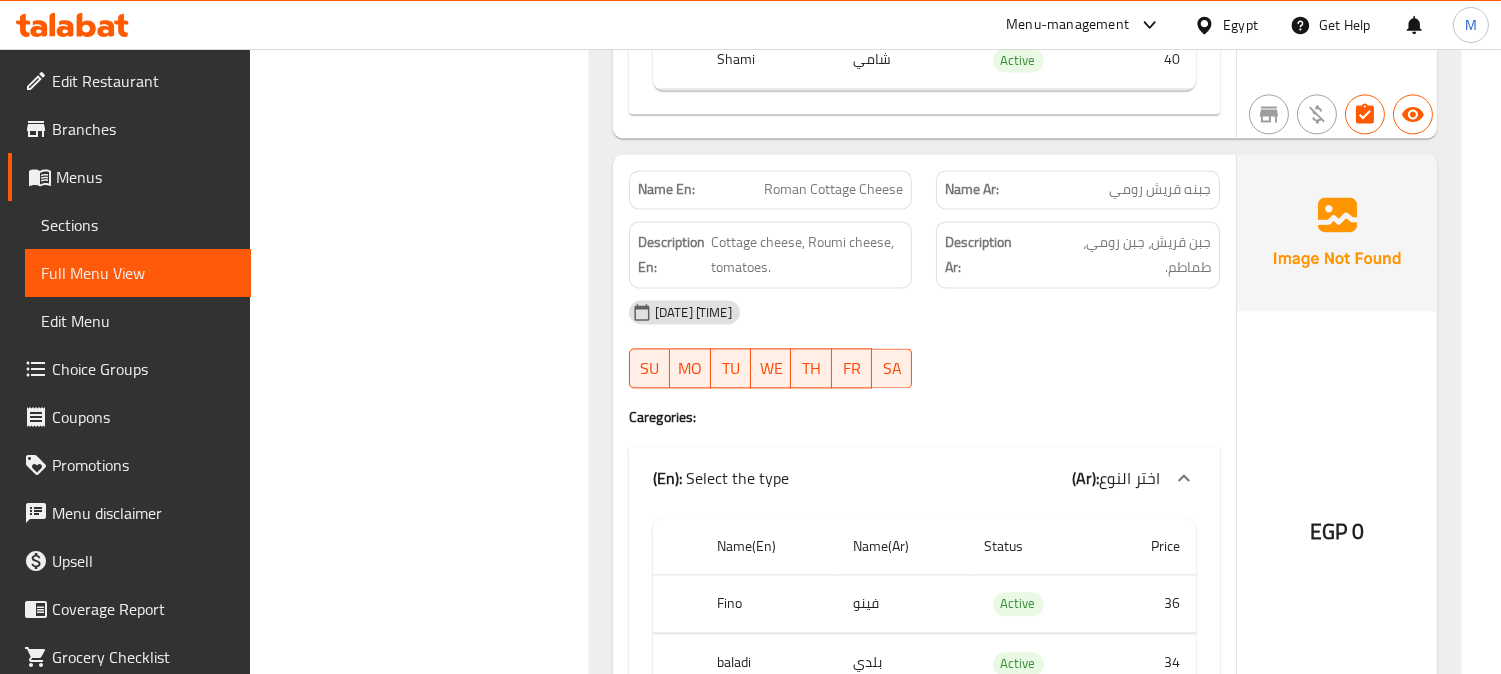 click on "Roman Cottage Cheese" at bounding box center [842, -12343] 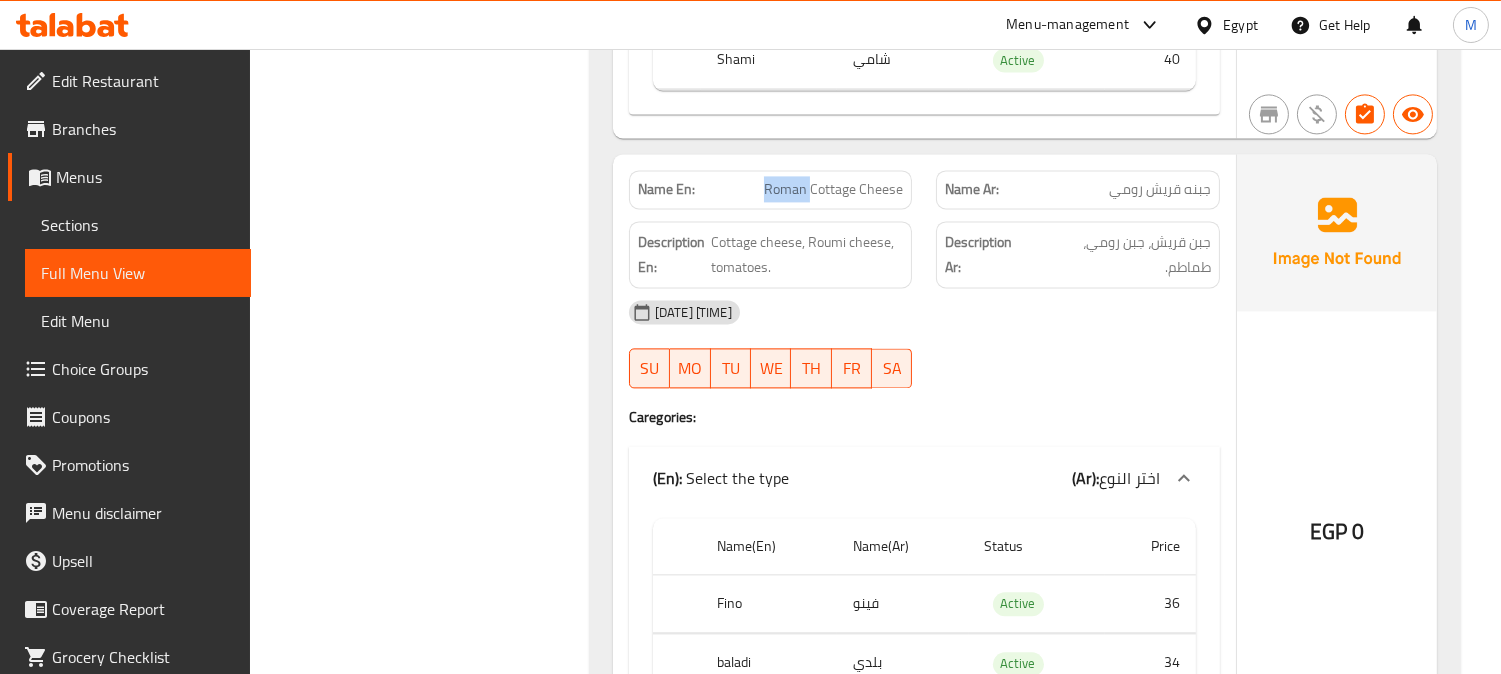 click on "Roman Cottage Cheese" at bounding box center [842, -12343] 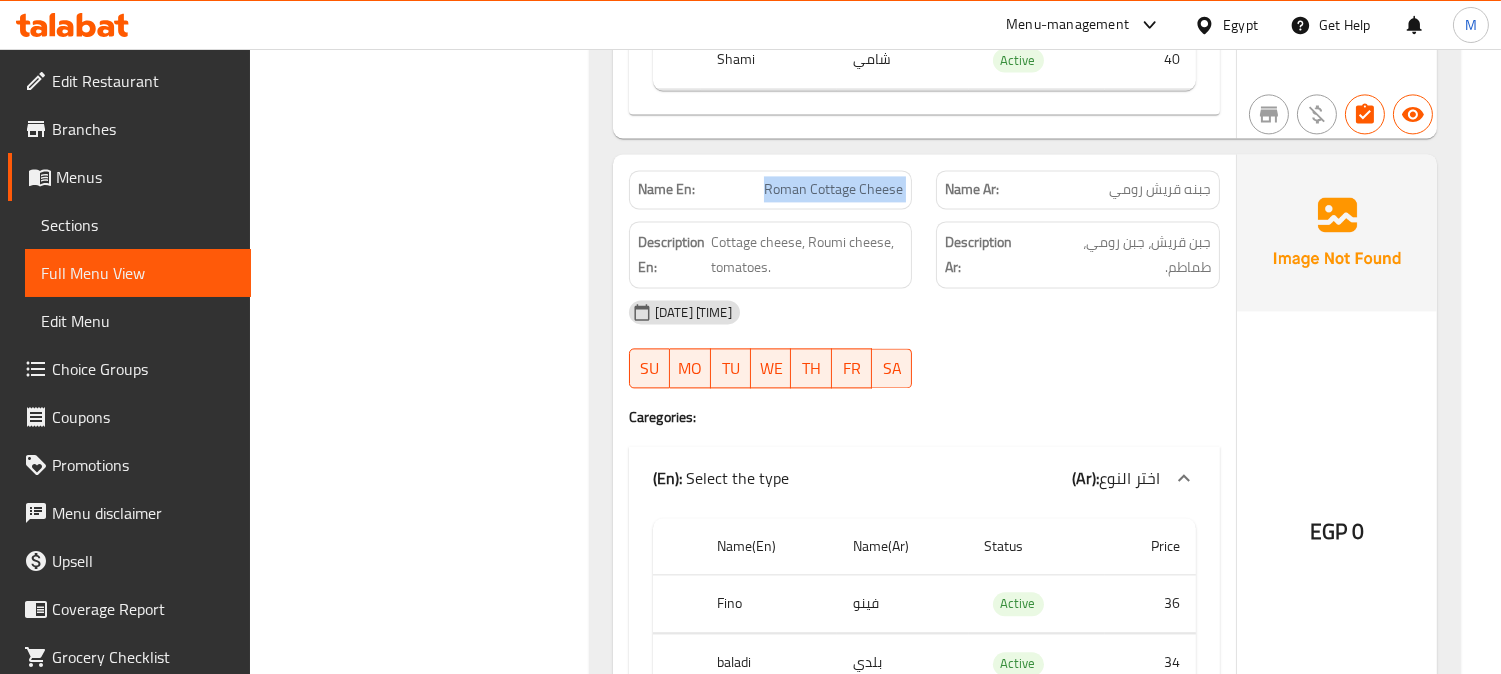 click on "Roman Cottage Cheese" at bounding box center (842, -12343) 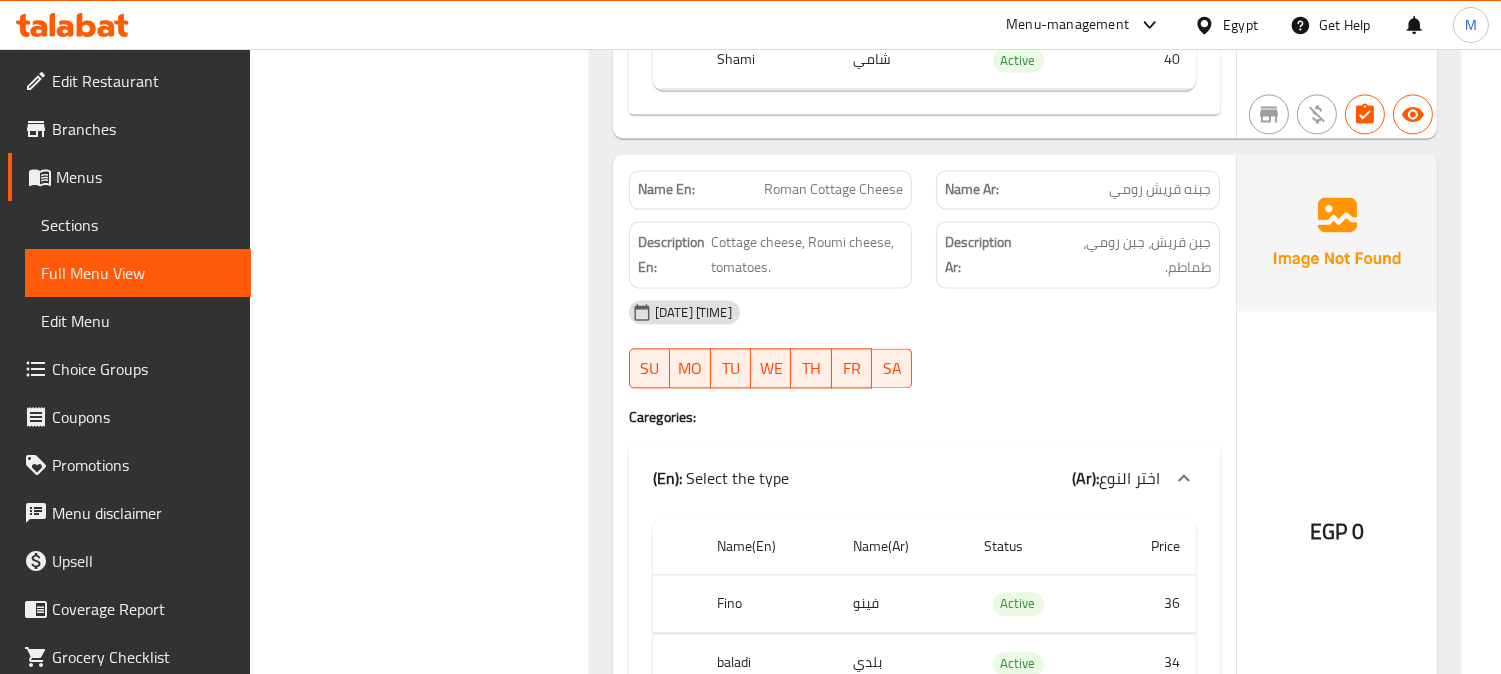 click on "Filter Branches Branches Popular filters Free items Branch specific items Has choices Upsell items Availability filters Available Not available View filters Collapse sections Collapse categories Collapse Choices" at bounding box center (427, 10764) 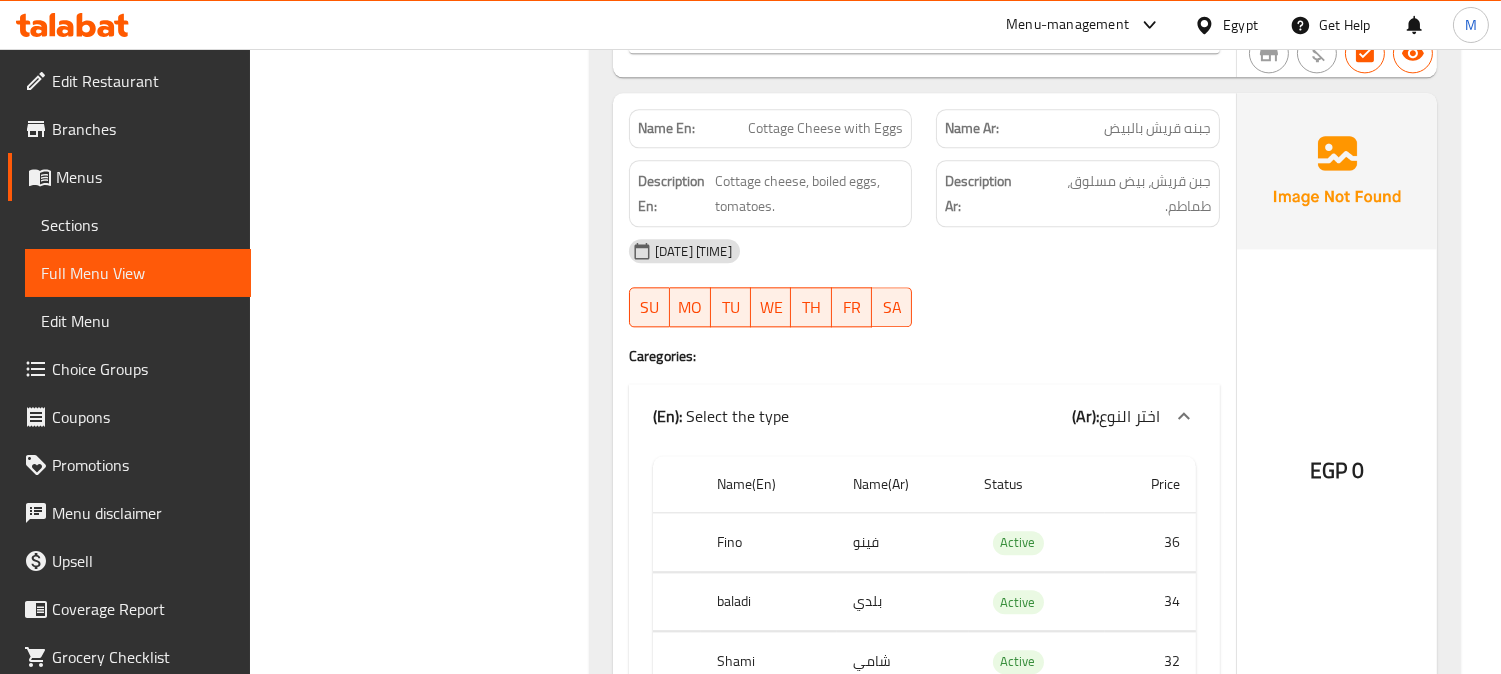 scroll, scrollTop: 22200, scrollLeft: 0, axis: vertical 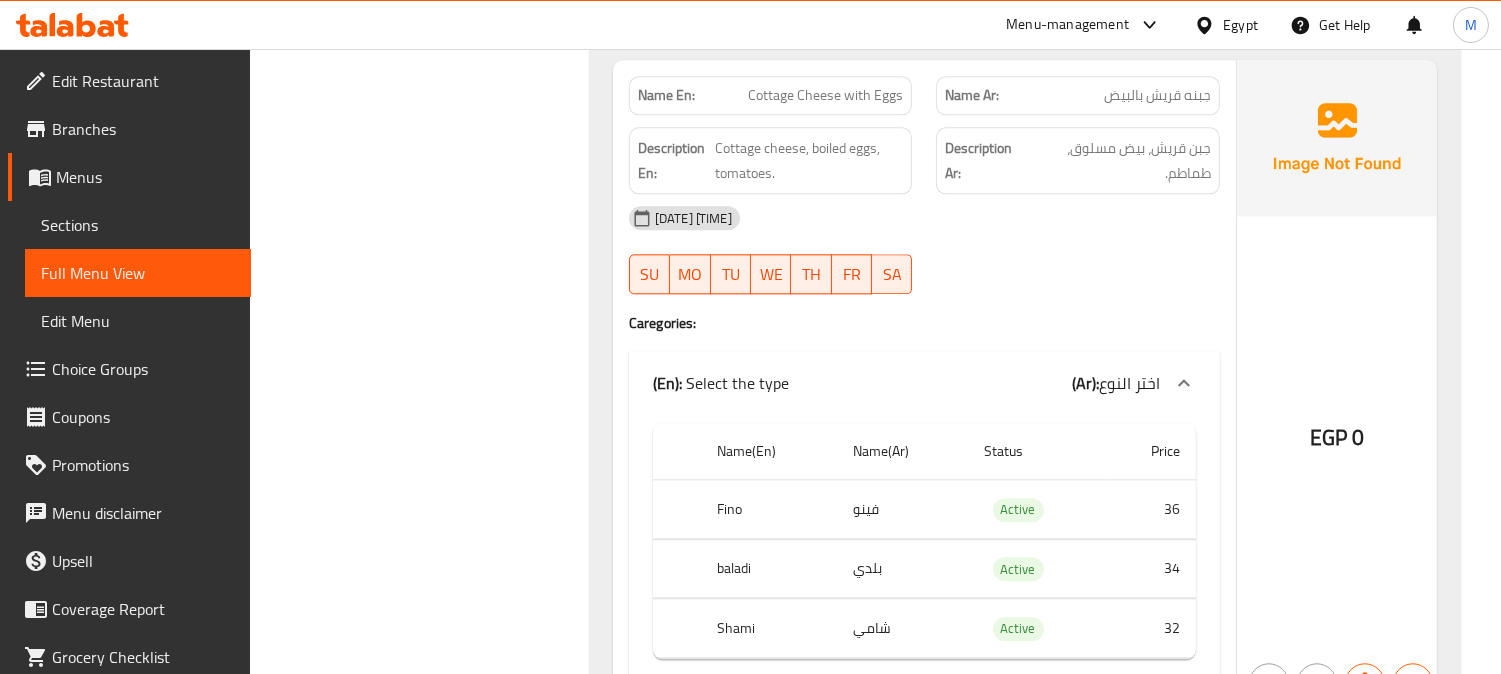 click on "Filter Branches Branches Popular filters Free items Branch specific items Has choices Upsell items Availability filters Available Not available View filters Collapse sections Collapse categories Collapse Choices" at bounding box center (427, 10007) 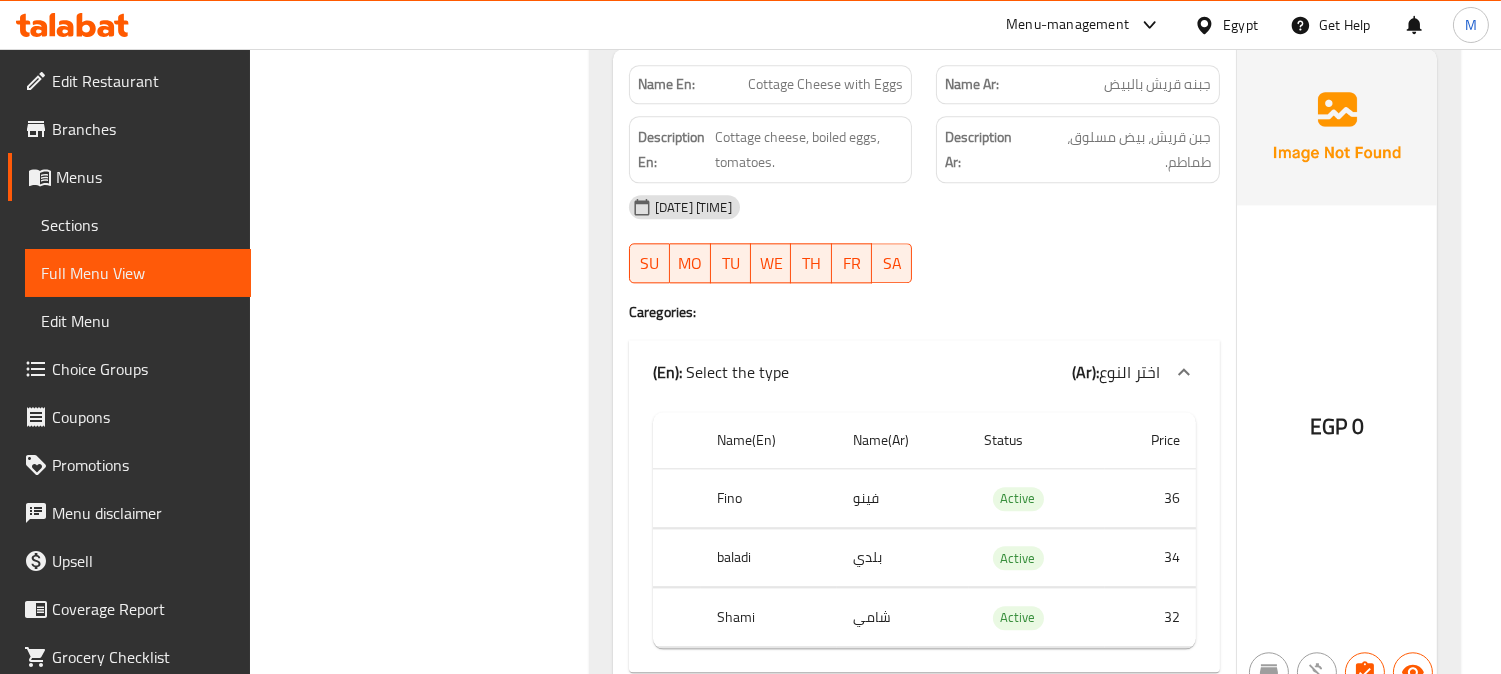scroll, scrollTop: 22221, scrollLeft: 0, axis: vertical 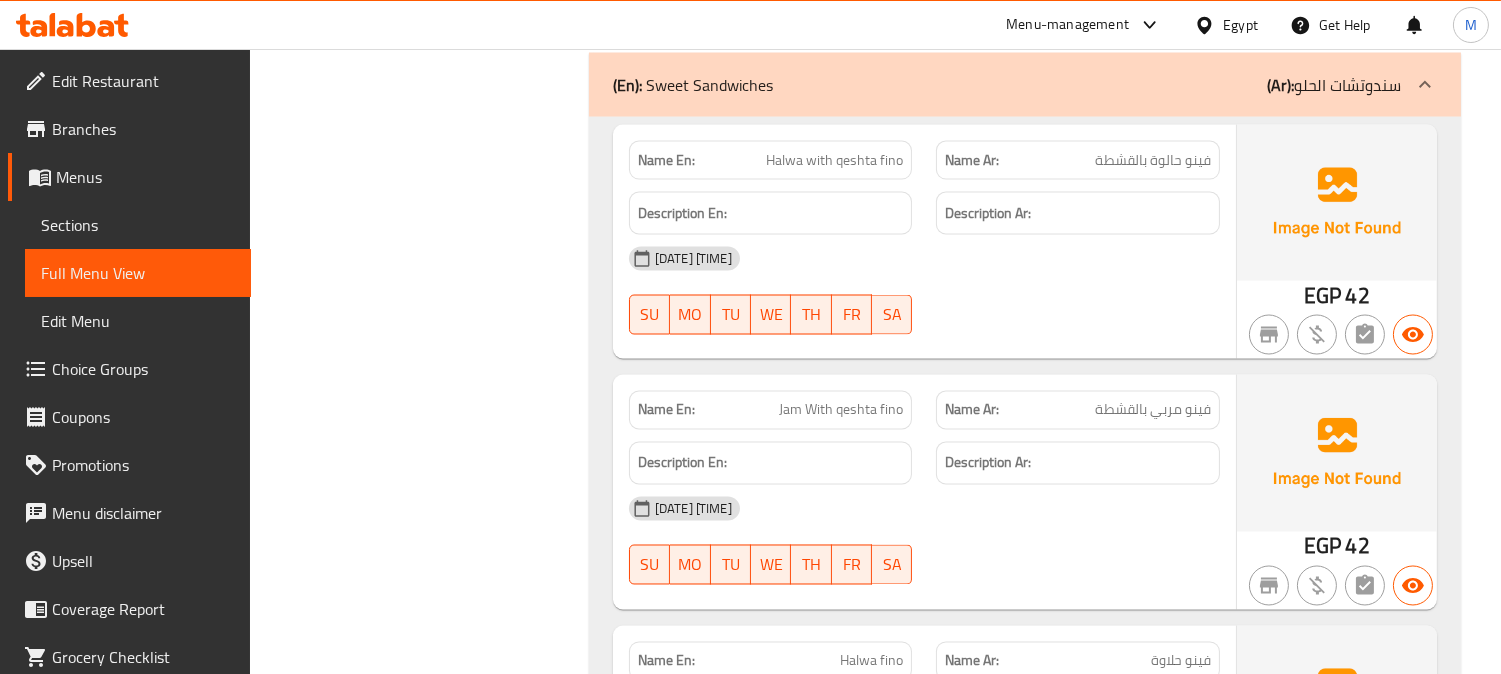 click on "Halwa with qeshta fino" at bounding box center [882, -32917] 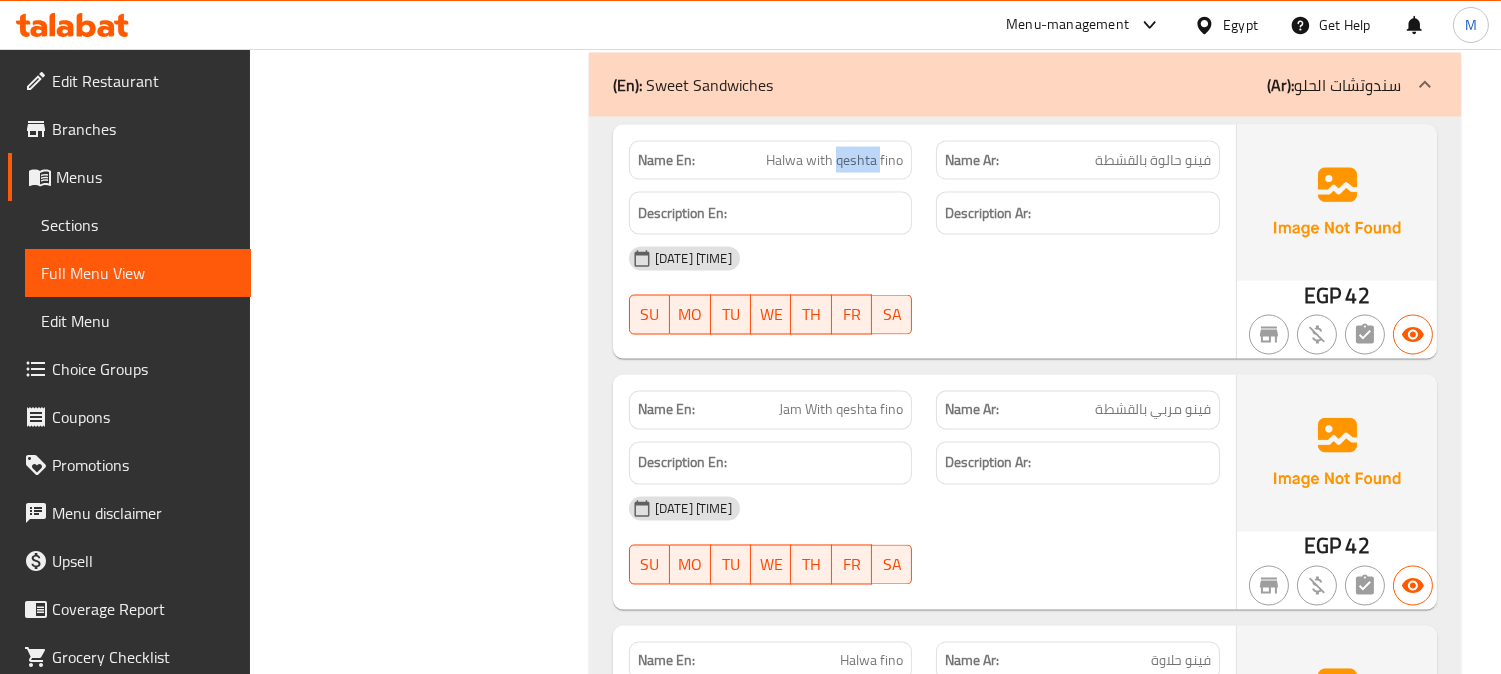 click on "Halwa with qeshta fino" at bounding box center (882, -32917) 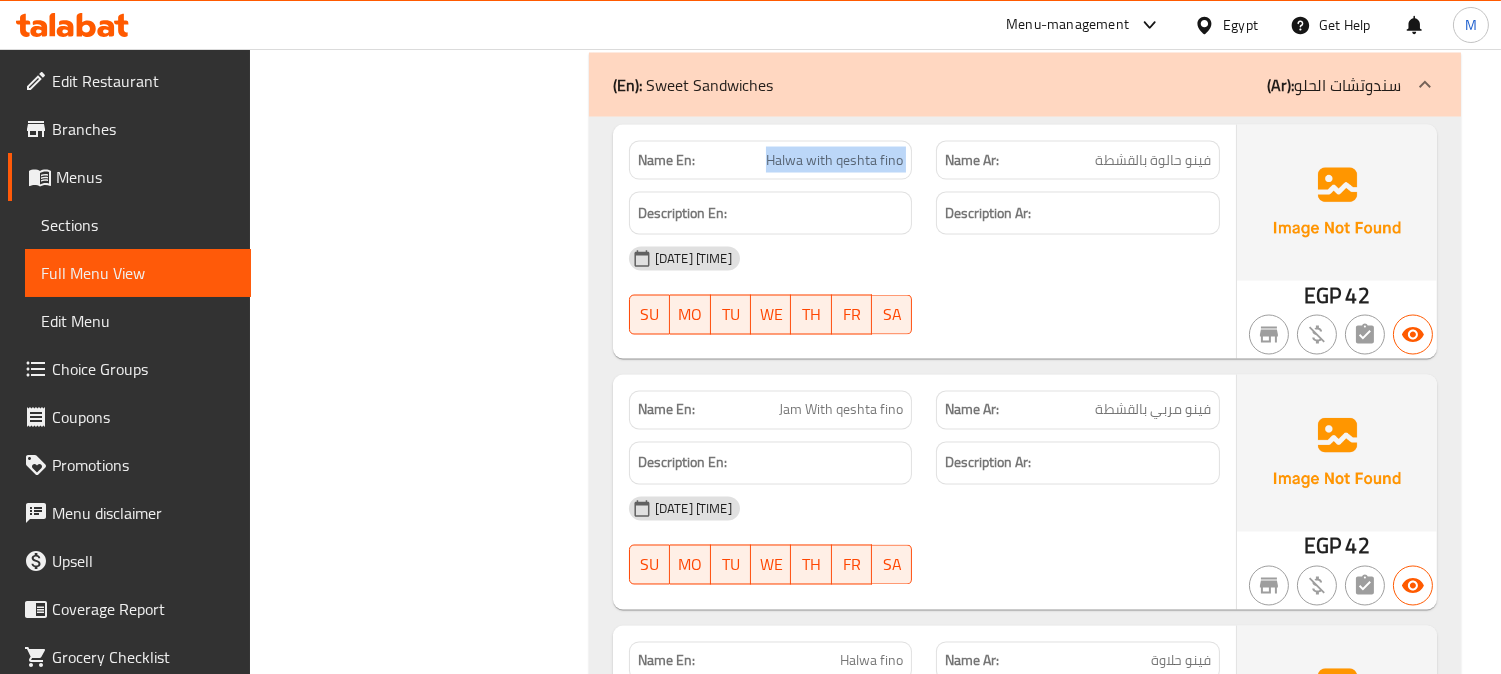 click on "Halwa with qeshta fino" at bounding box center [882, -32917] 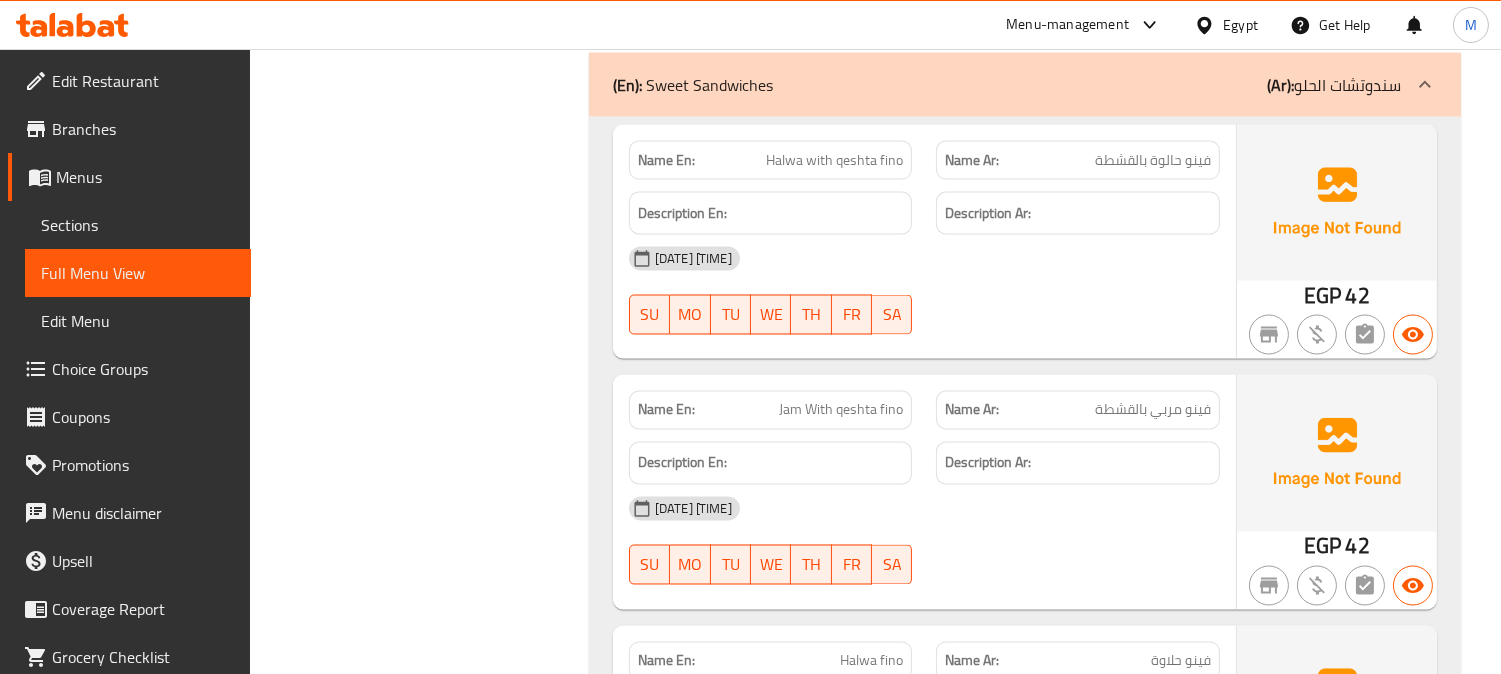 click on "Filter Branches Branches Popular filters Free items Branch specific items Has choices Upsell items Availability filters Available Not available View filters Collapse sections Collapse categories Collapse Choices" at bounding box center (427, -1197) 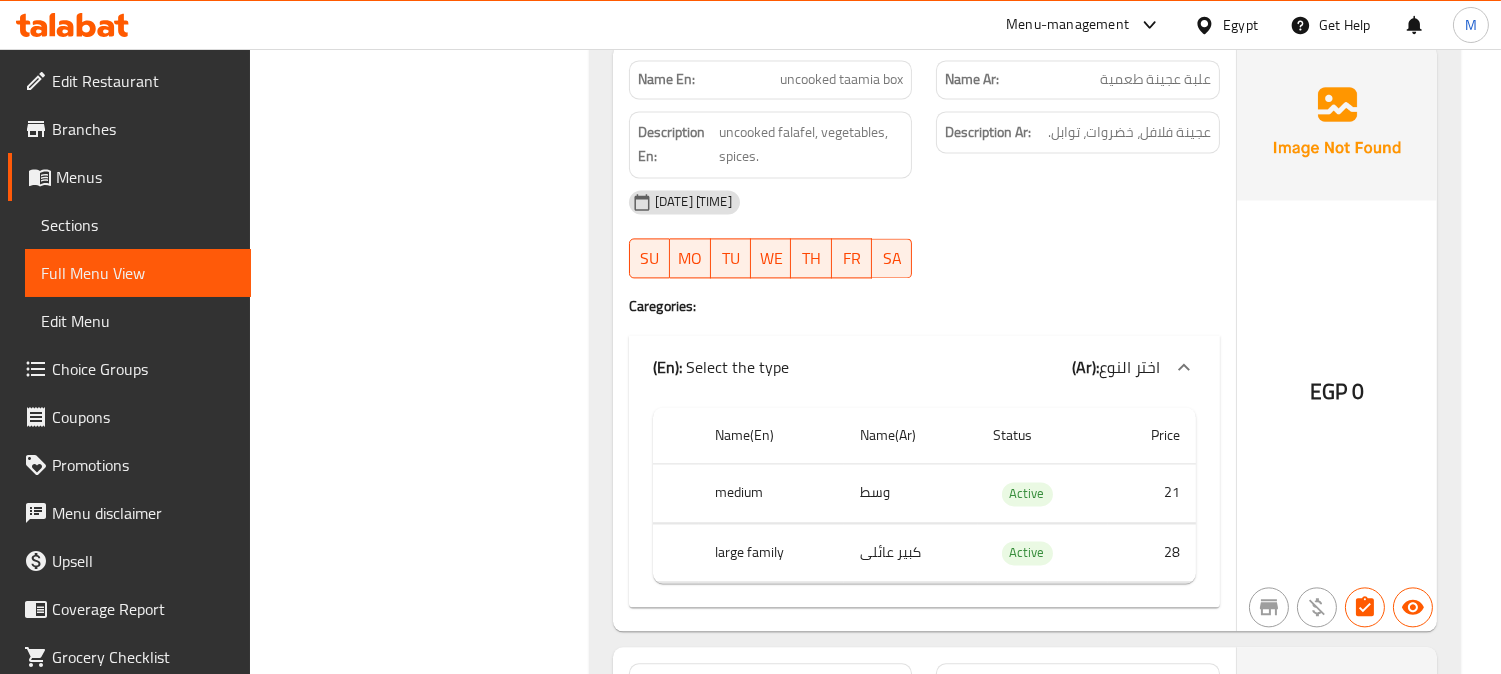 scroll, scrollTop: 34738, scrollLeft: 0, axis: vertical 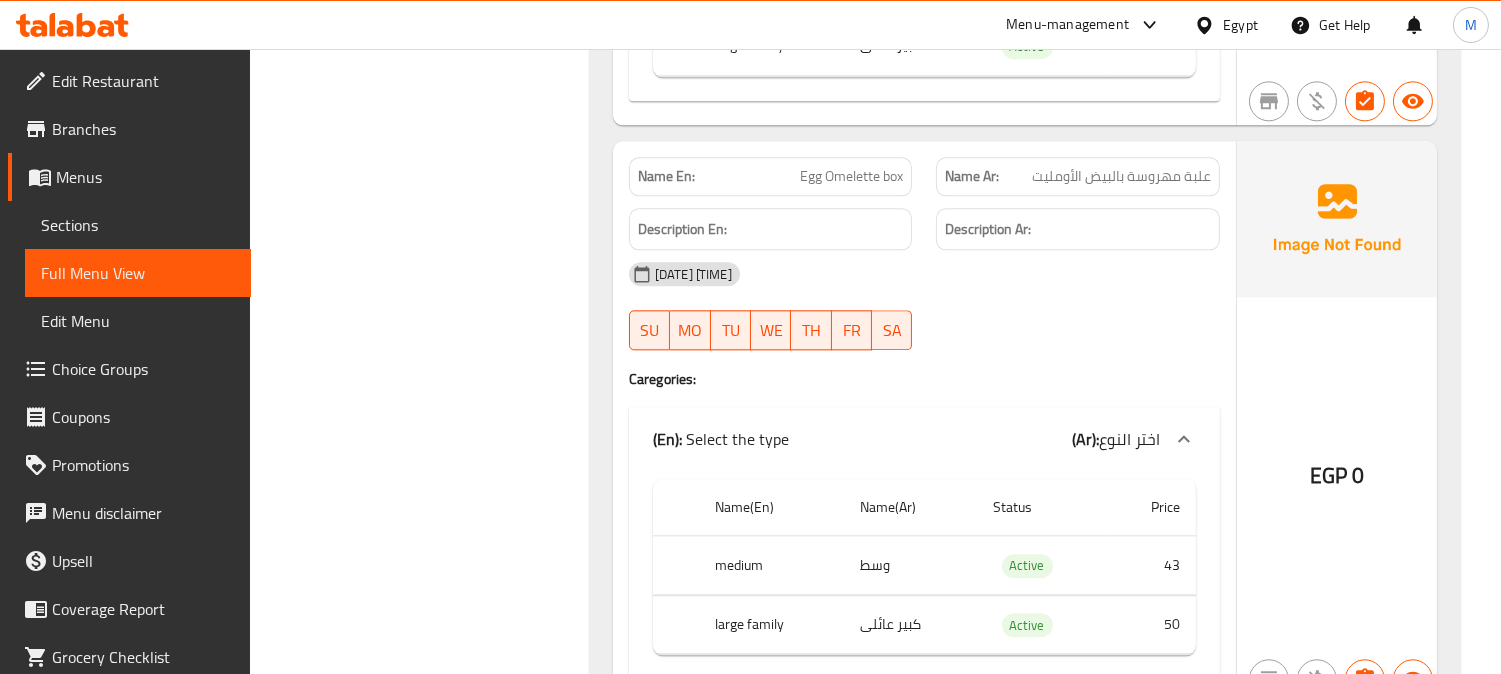 click on "Egg Omelette box" at bounding box center (851, 176) 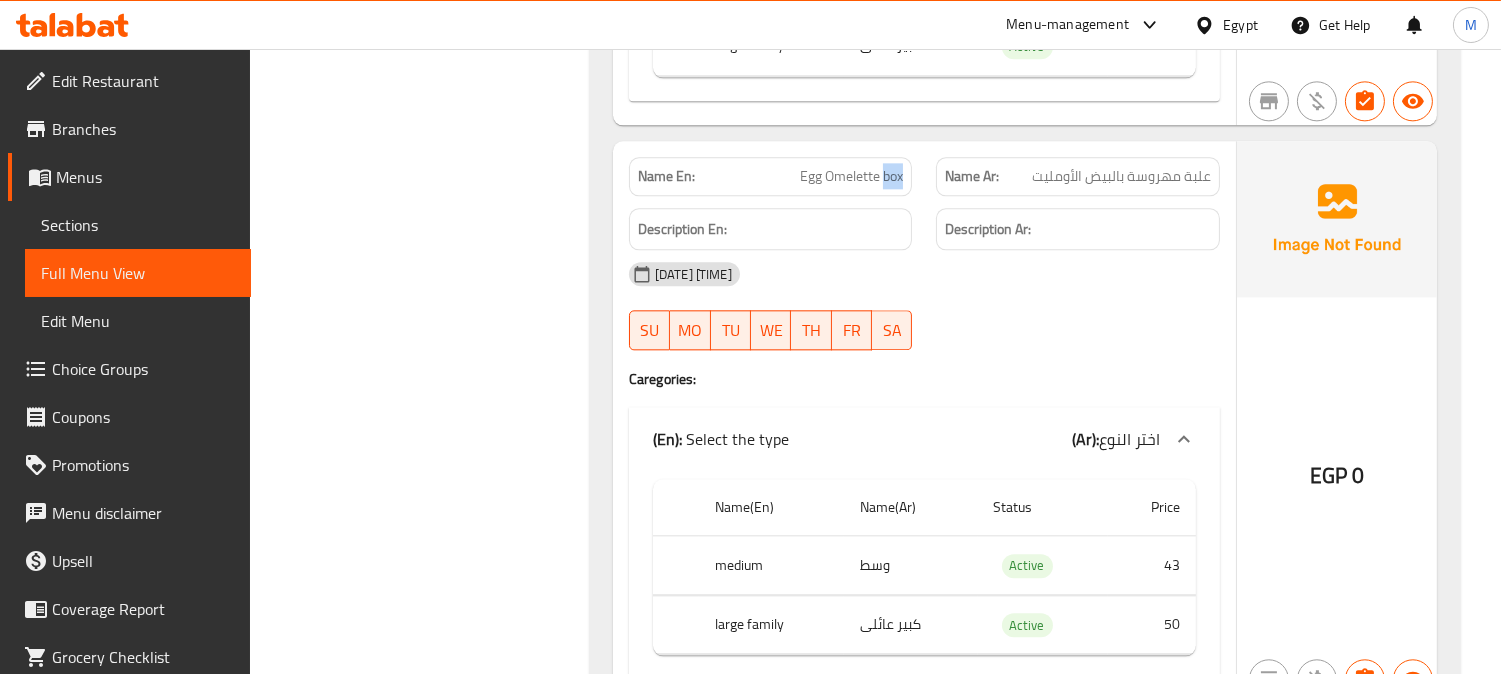 click on "Egg Omelette box" at bounding box center [851, 176] 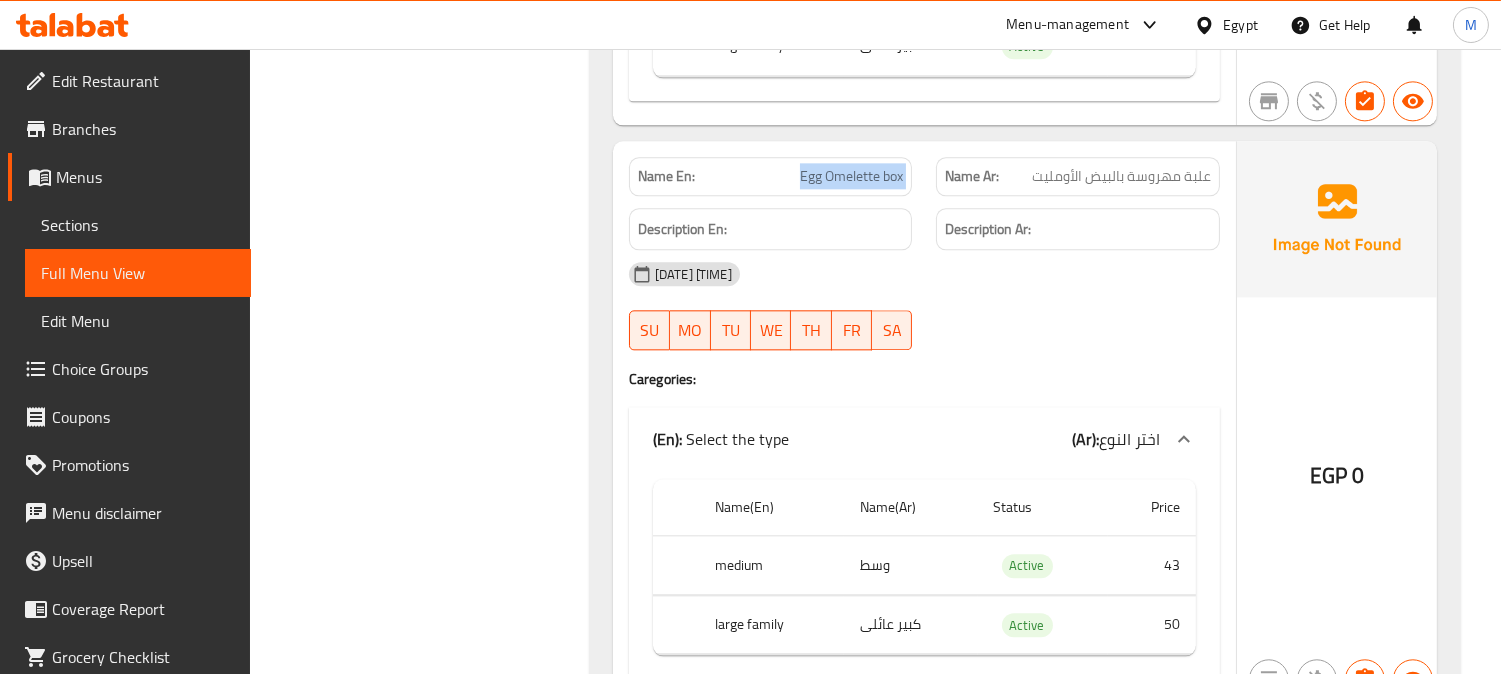 click on "Egg Omelette box" at bounding box center [851, 176] 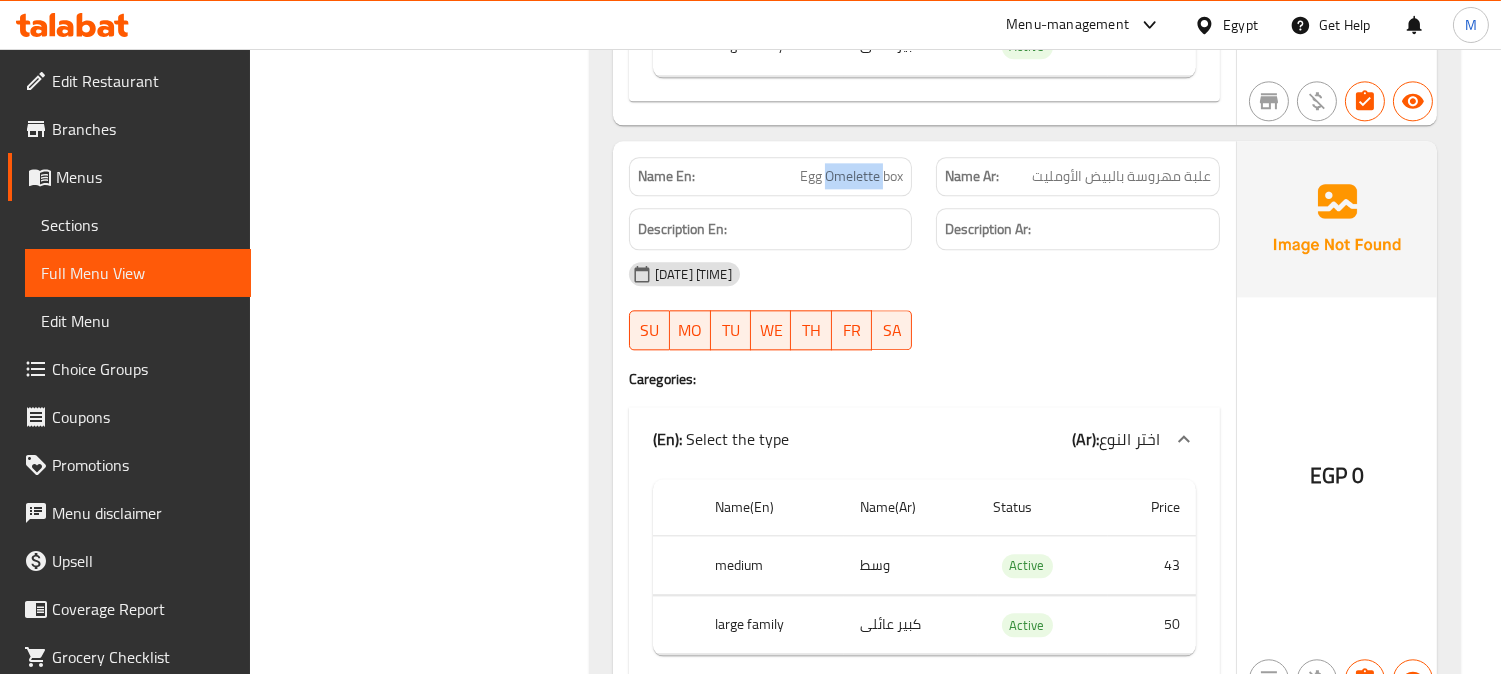 click on "Egg Omelette box" at bounding box center [851, 176] 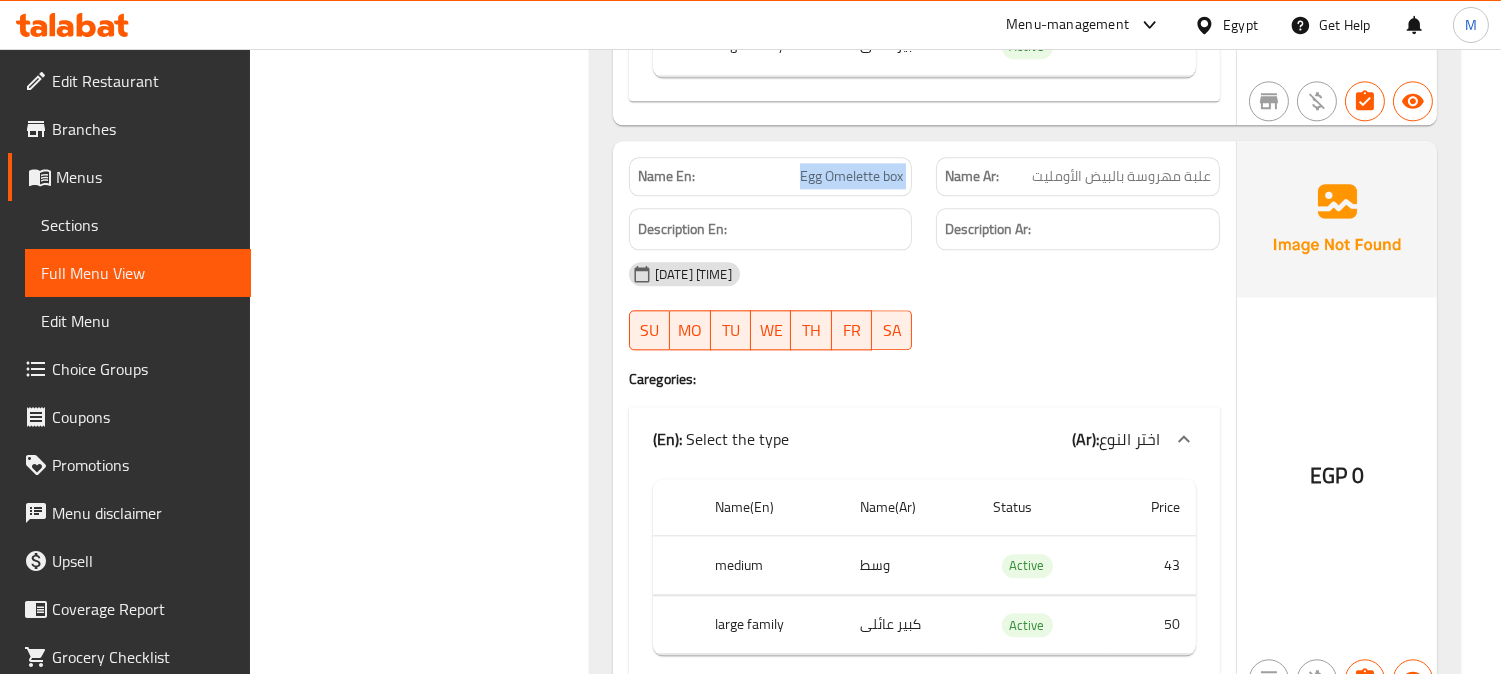 click on "Egg Omelette box" at bounding box center [851, 176] 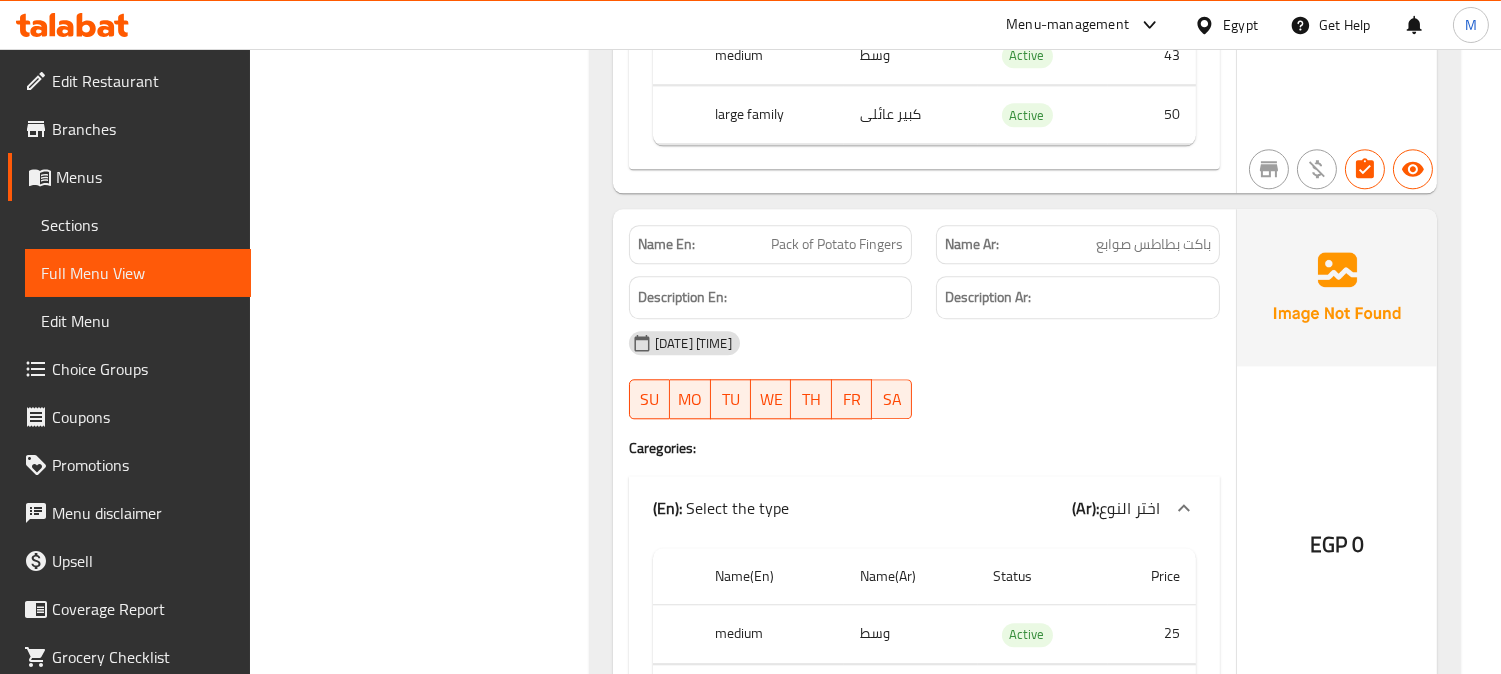 scroll, scrollTop: 49718, scrollLeft: 0, axis: vertical 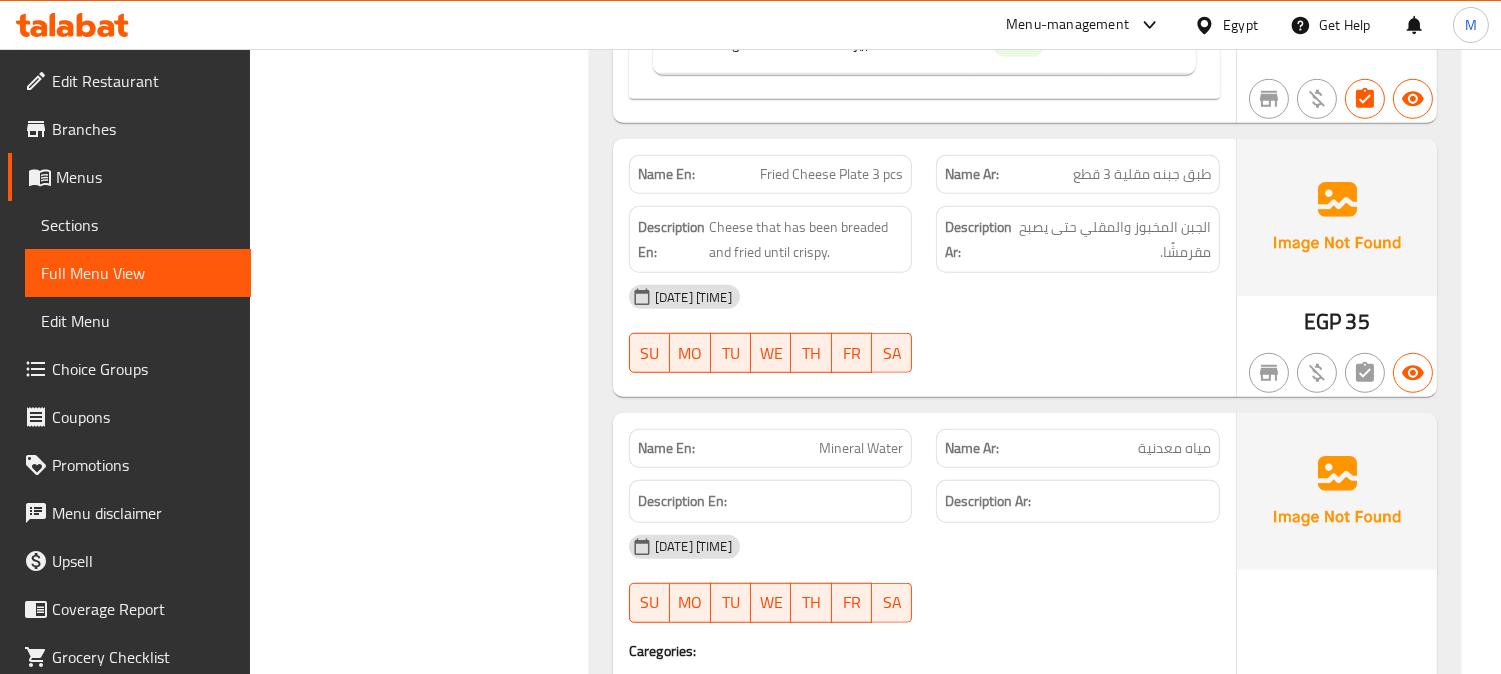 click on "Fried Cheese Plate 3 pcs" at bounding box center [847, -46249] 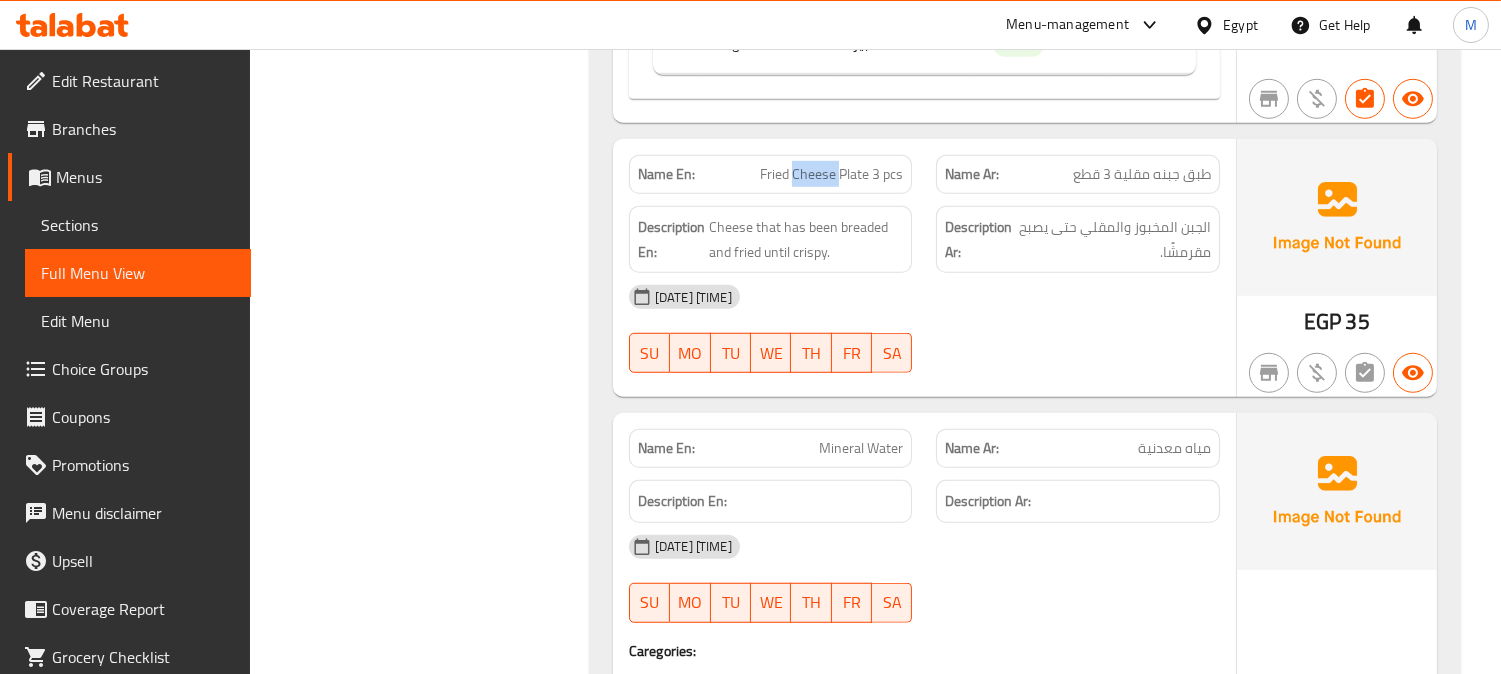 click on "Fried Cheese Plate 3 pcs" at bounding box center (847, -46249) 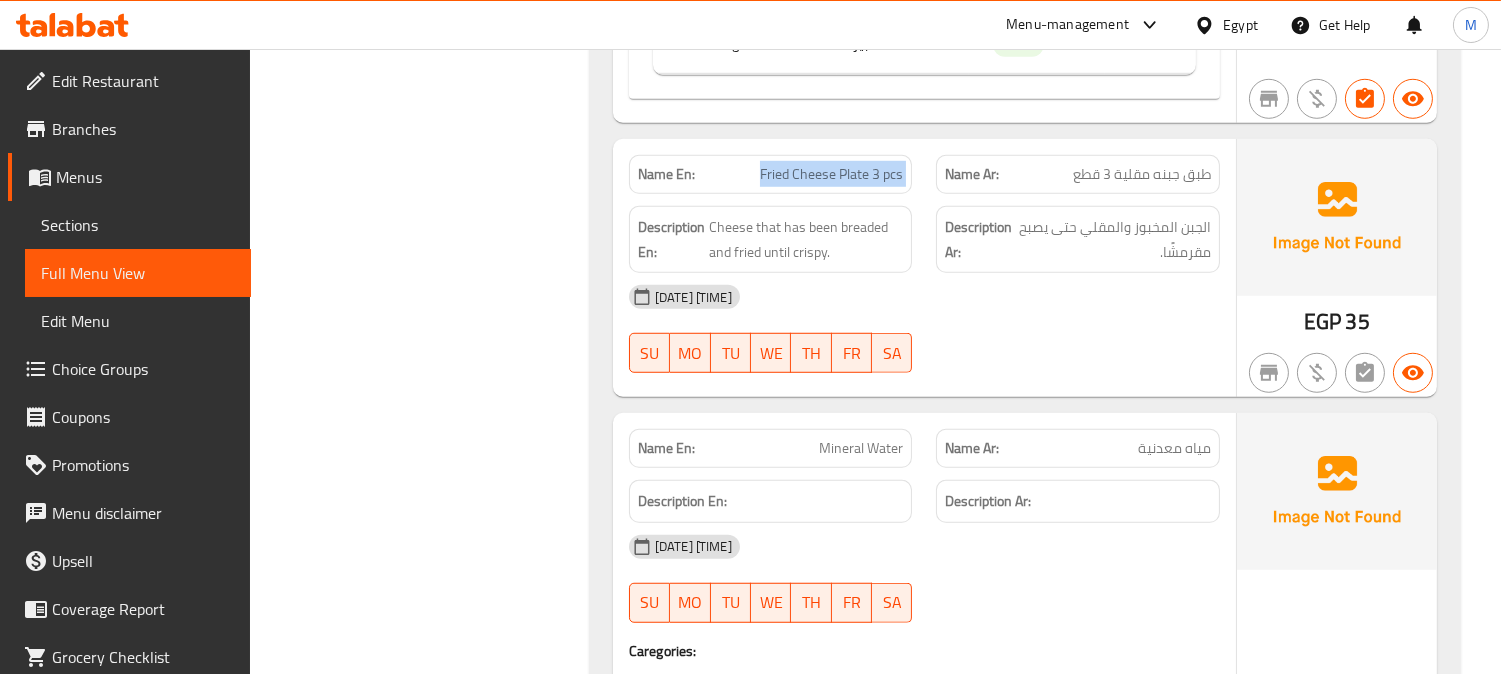 click on "Fried Cheese Plate 3 pcs" at bounding box center (847, -46249) 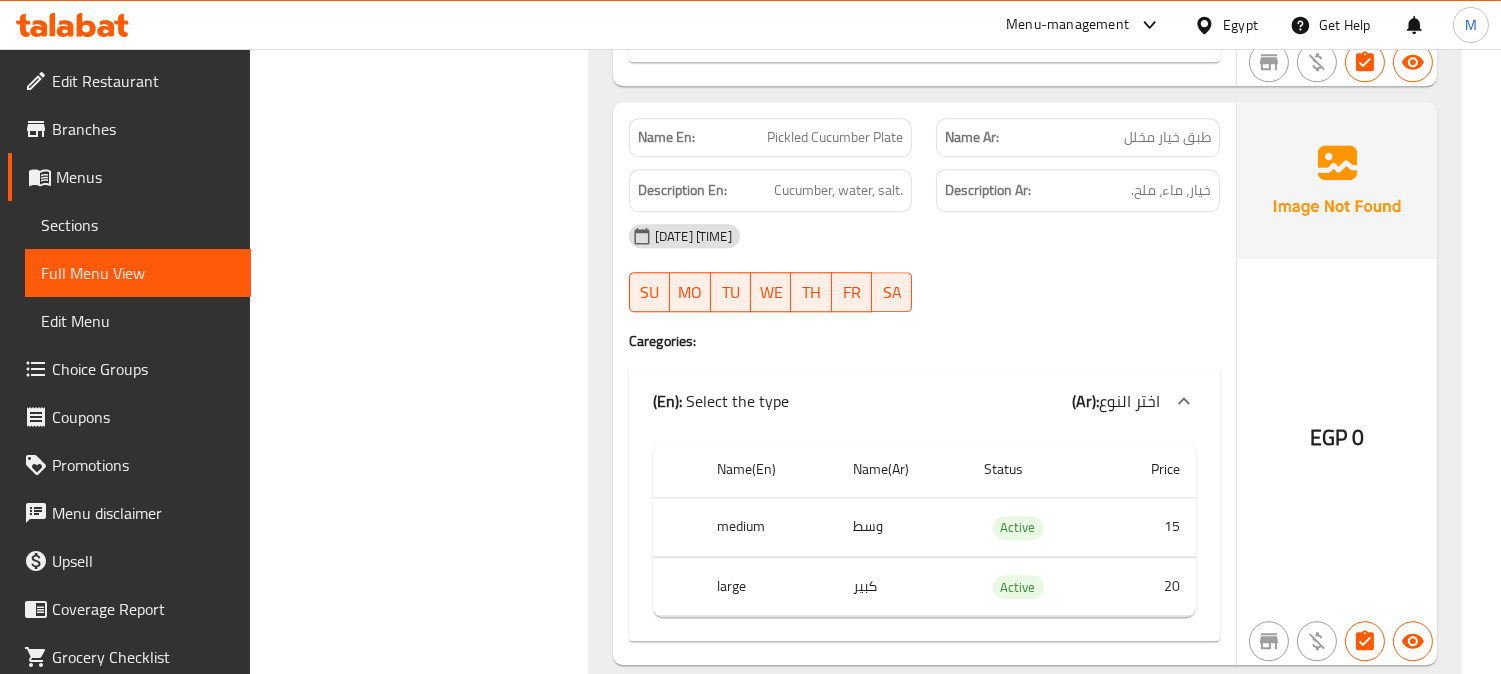scroll, scrollTop: 63522, scrollLeft: 0, axis: vertical 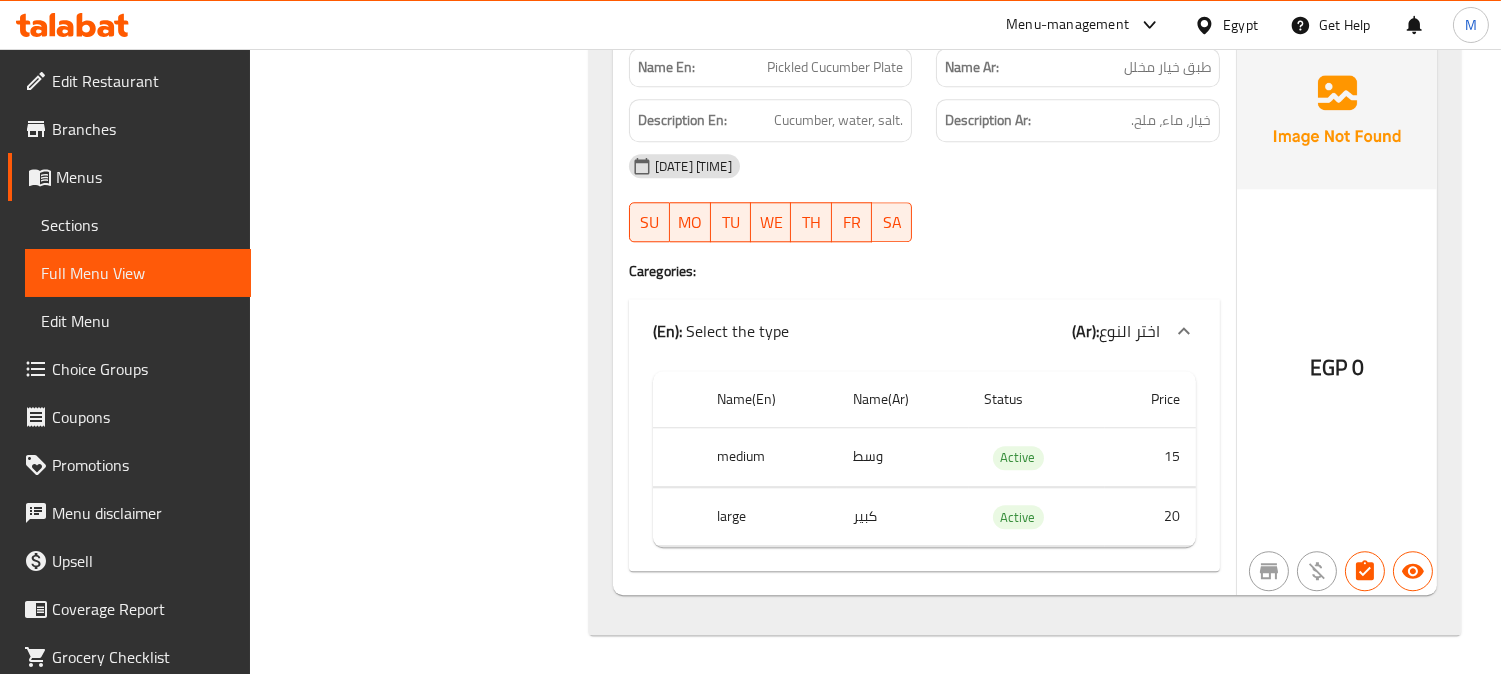 click on "Sections" at bounding box center (138, 225) 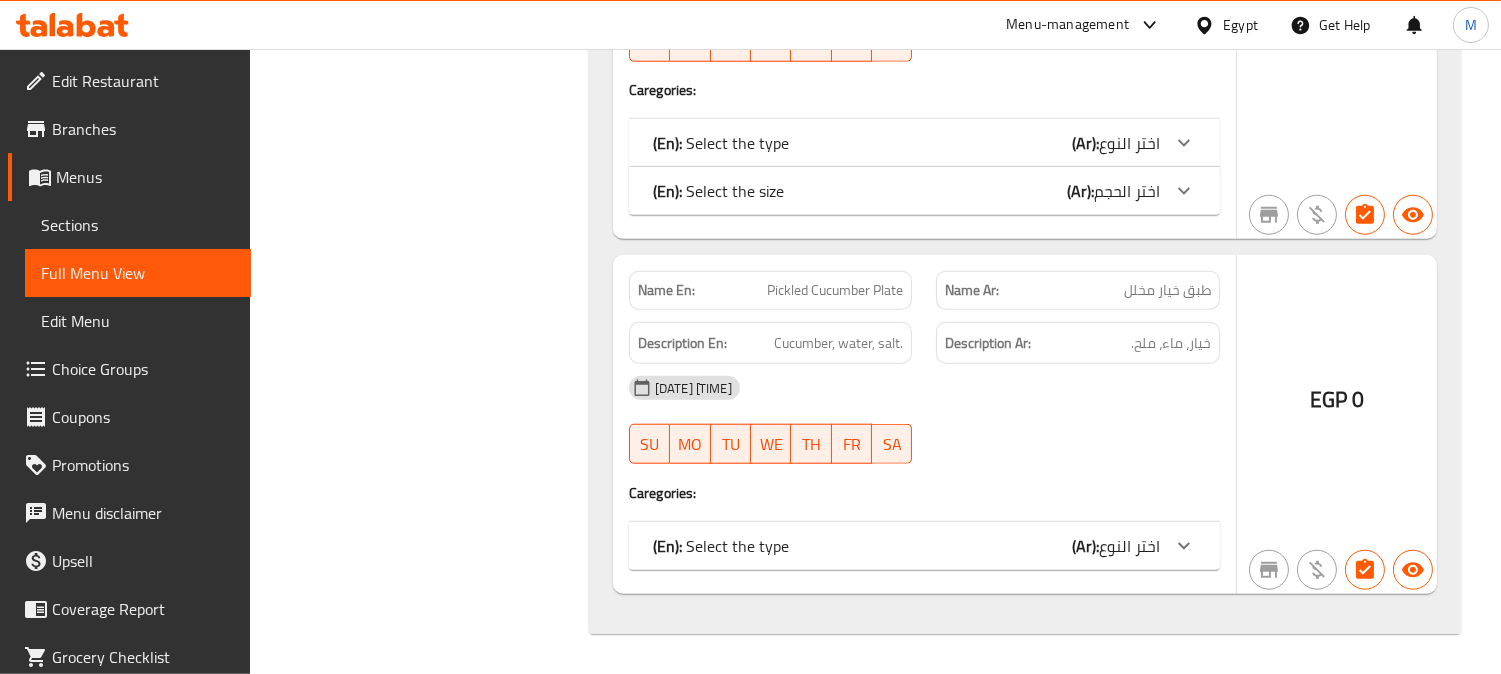 scroll, scrollTop: 502, scrollLeft: 0, axis: vertical 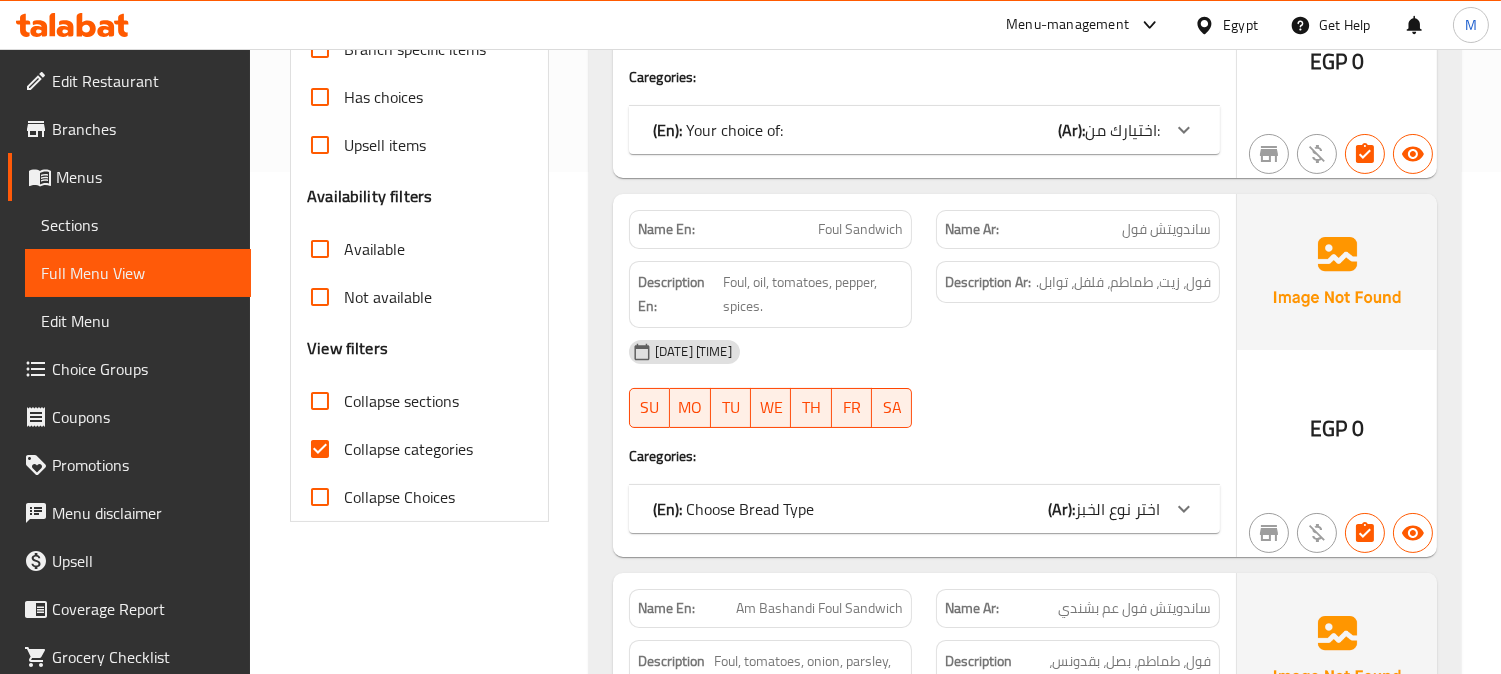 click on "Sections" at bounding box center (138, 225) 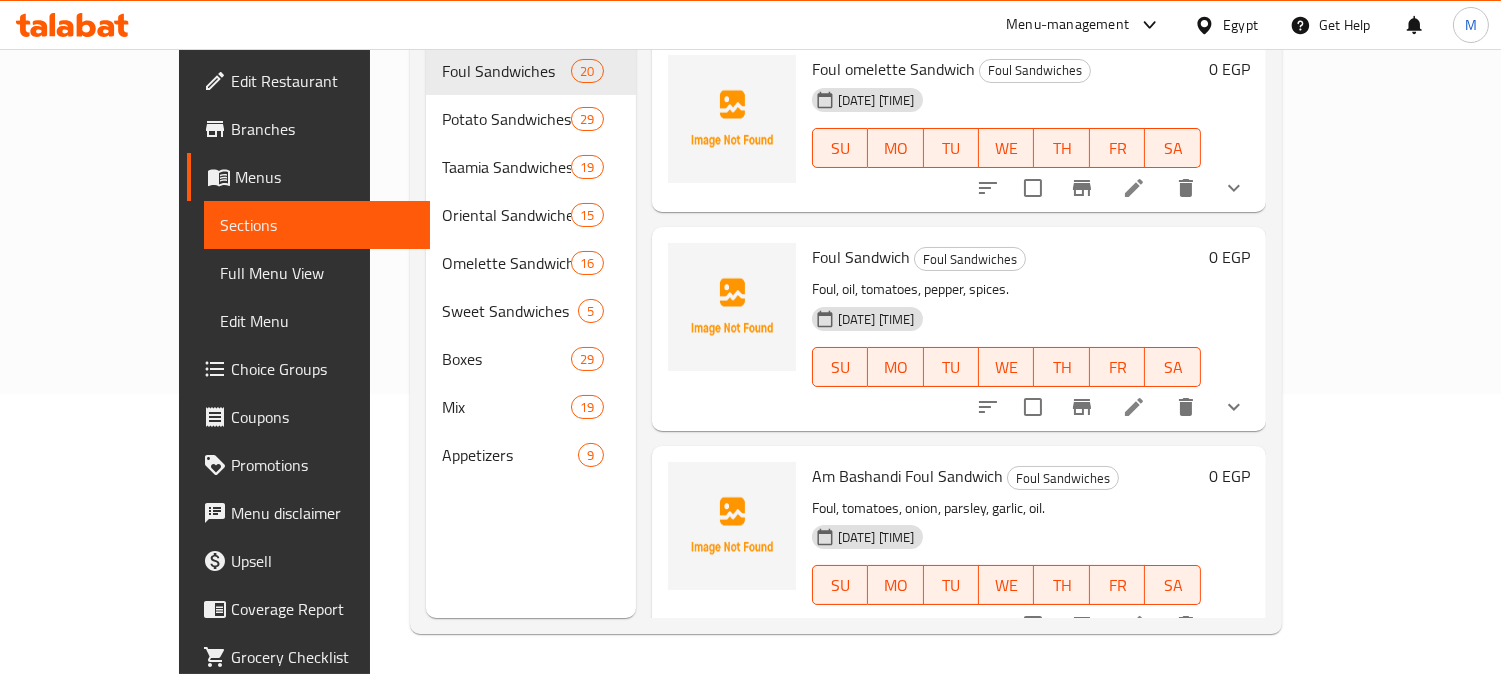 scroll, scrollTop: 280, scrollLeft: 0, axis: vertical 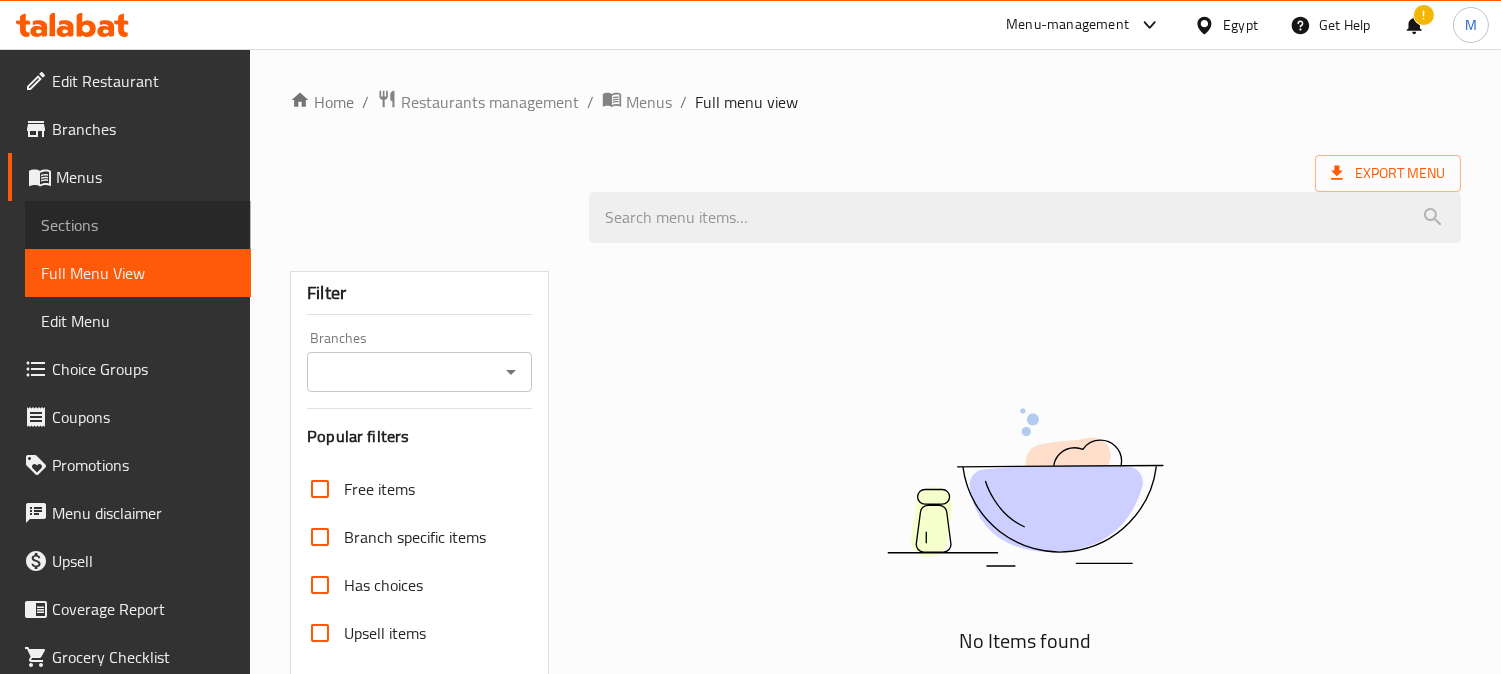 click on "Sections" at bounding box center (138, 225) 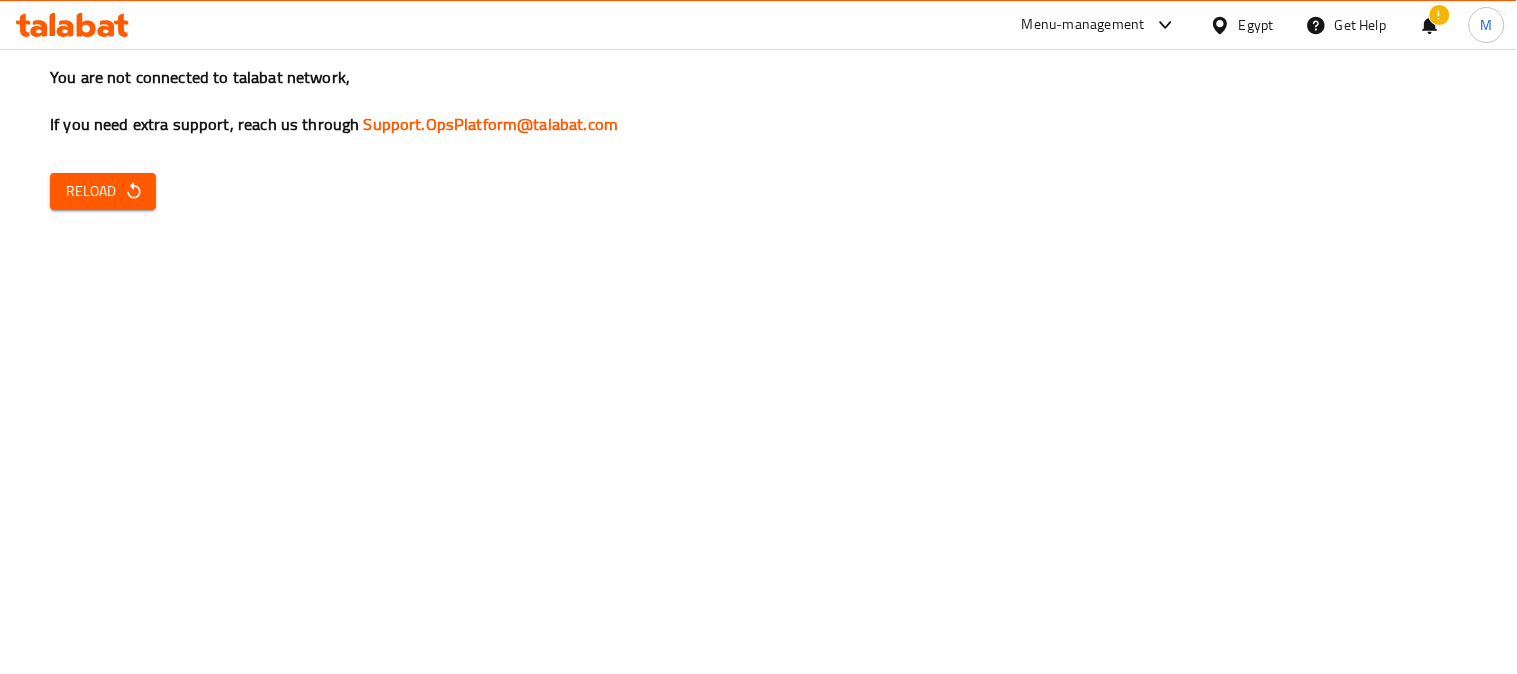 click on "You are not connected to talabat network,  If you need extra support, reach us through   Support.OpsPlatform@talabat.com Reload" at bounding box center [758, 337] 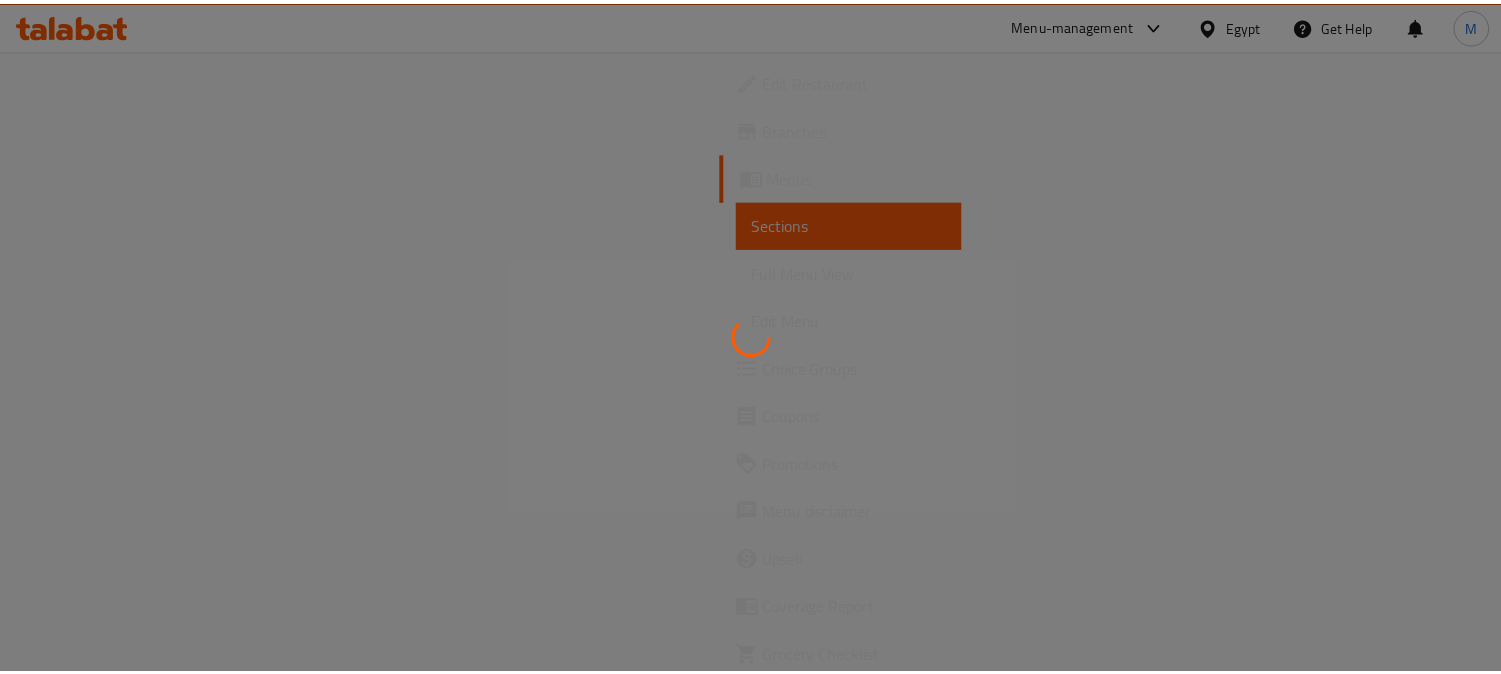 scroll, scrollTop: 0, scrollLeft: 0, axis: both 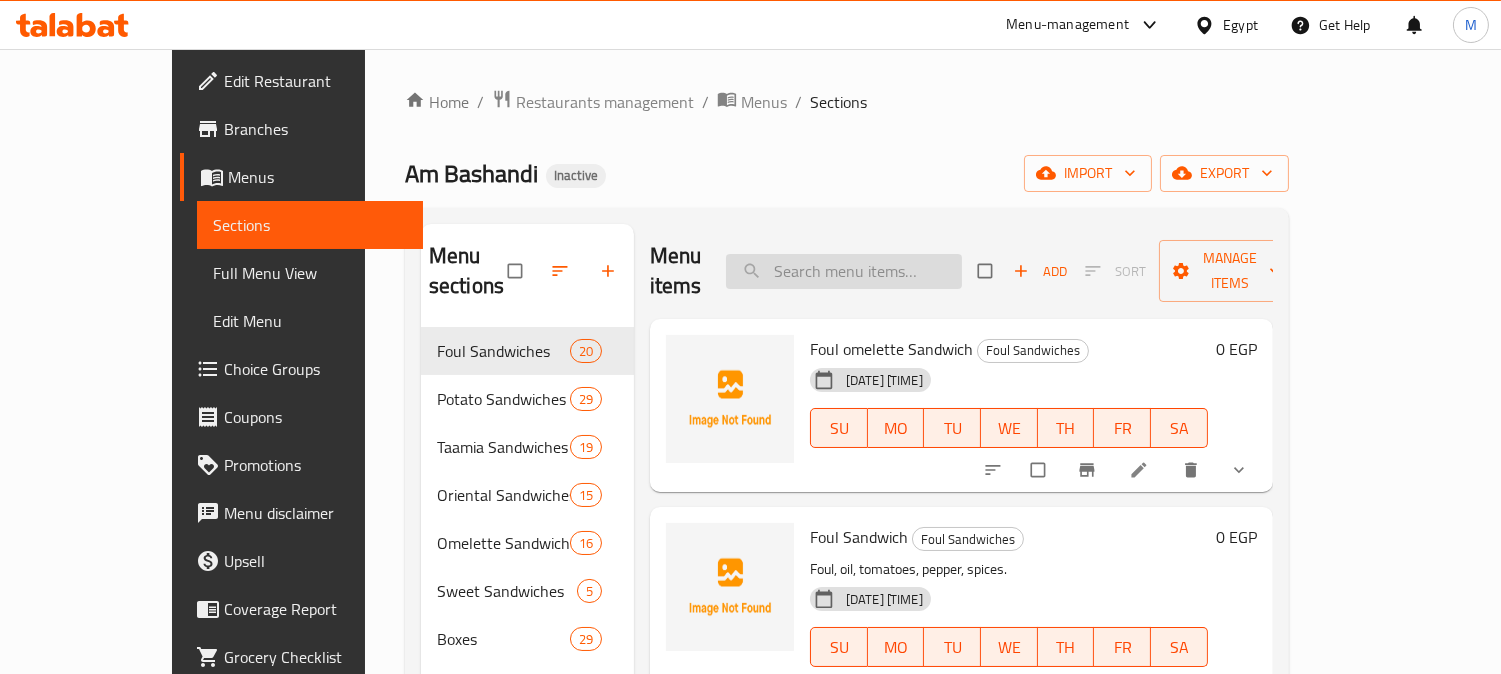 click at bounding box center (844, 271) 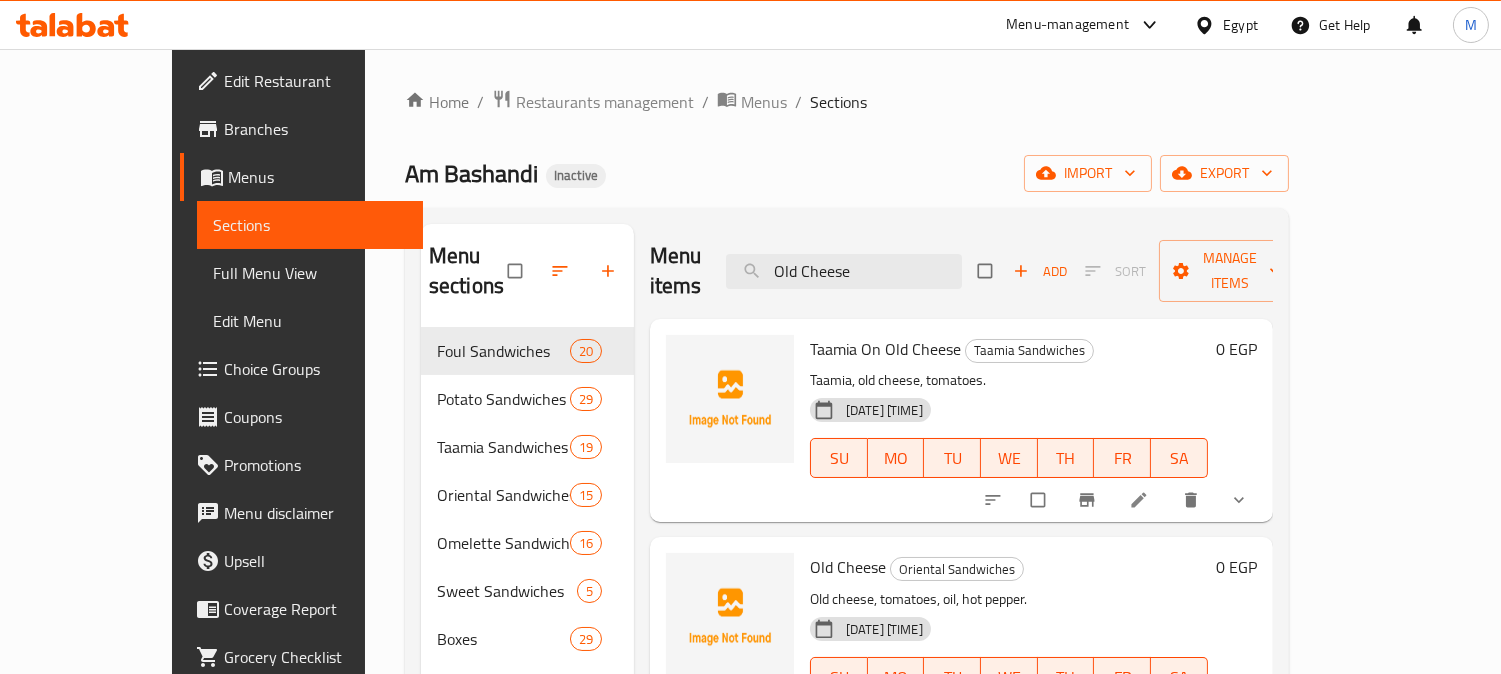 scroll, scrollTop: 1, scrollLeft: 0, axis: vertical 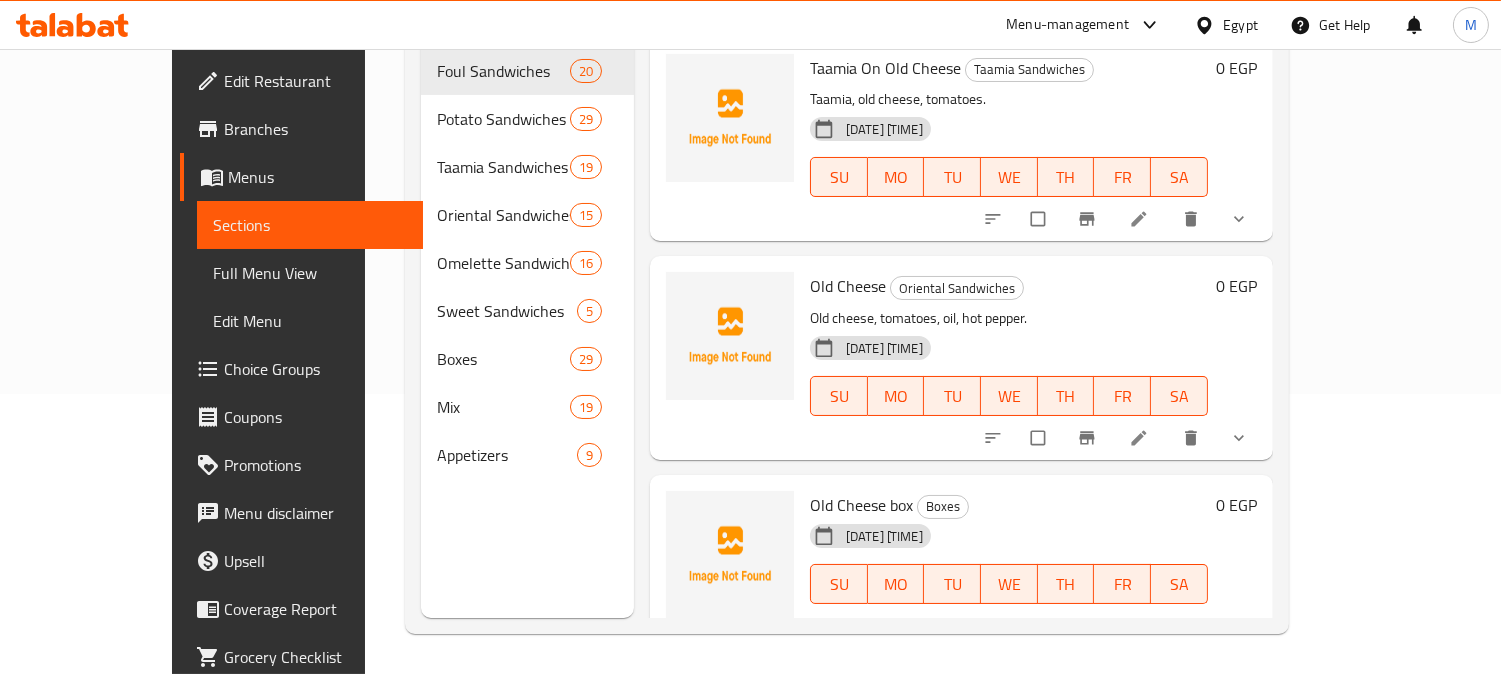 type on "Old Cheese" 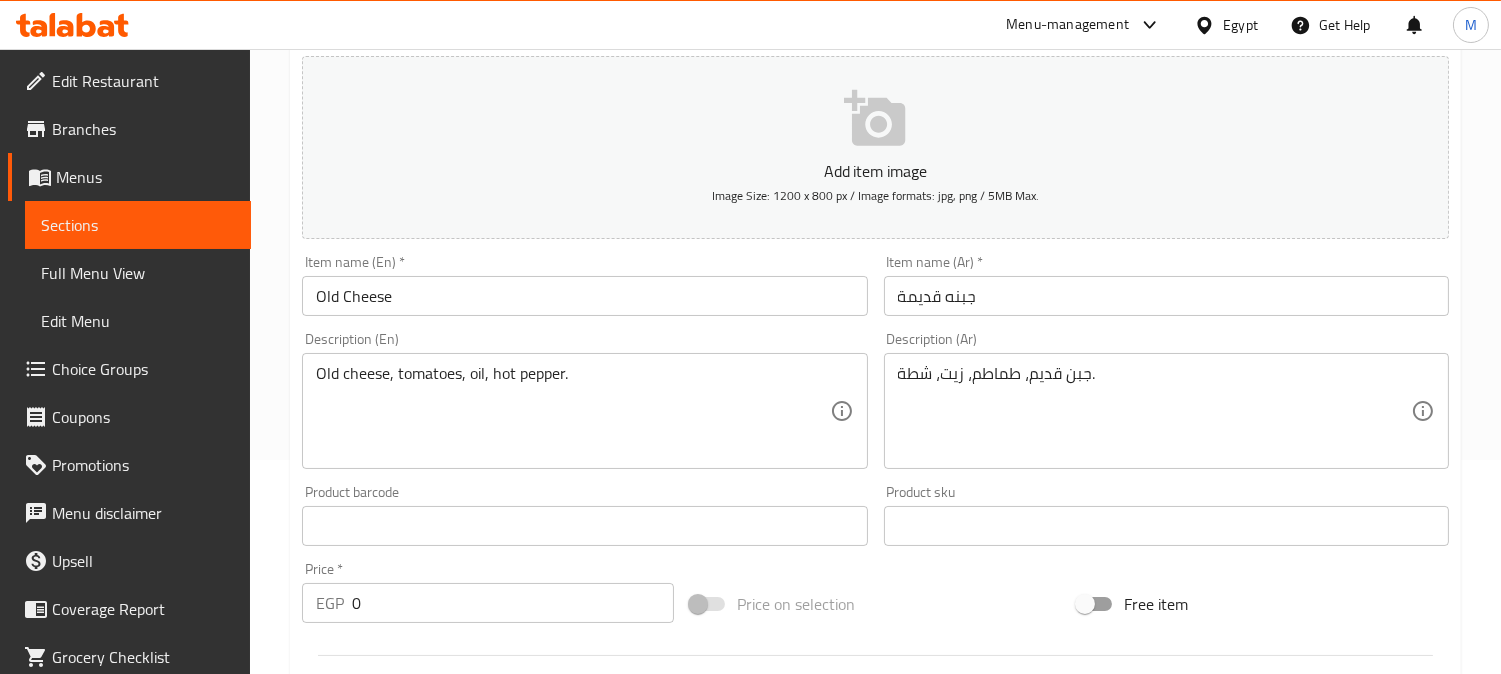 scroll, scrollTop: 222, scrollLeft: 0, axis: vertical 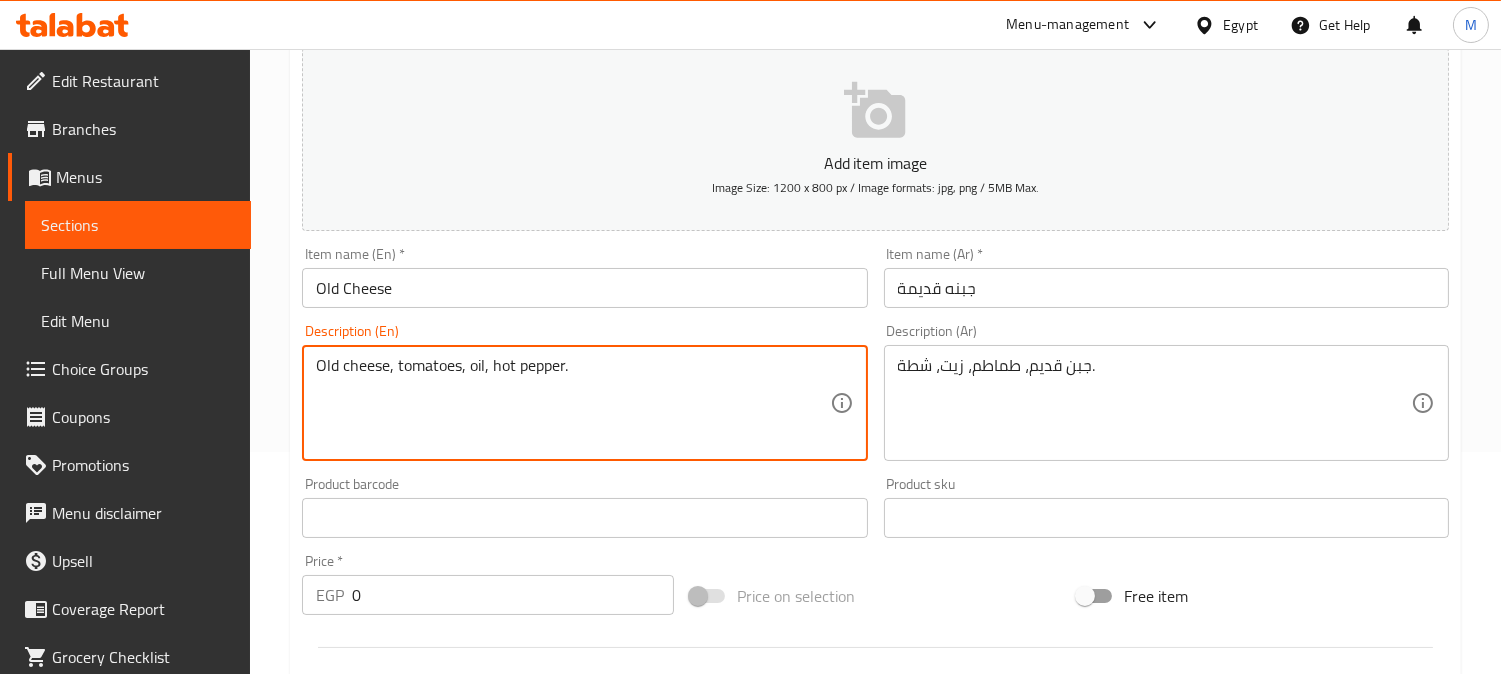 click on "Old cheese, tomatoes, oil, hot pepper." at bounding box center [572, 403] 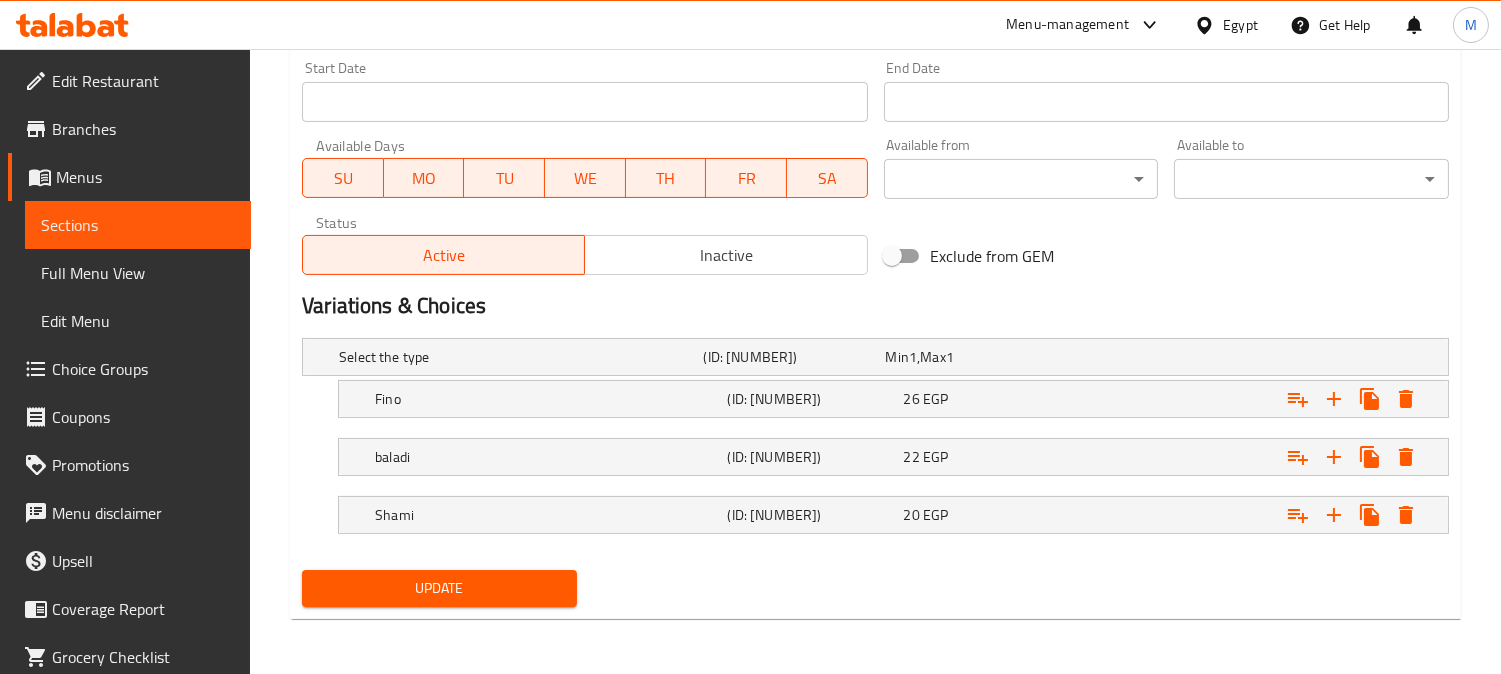 scroll, scrollTop: 842, scrollLeft: 0, axis: vertical 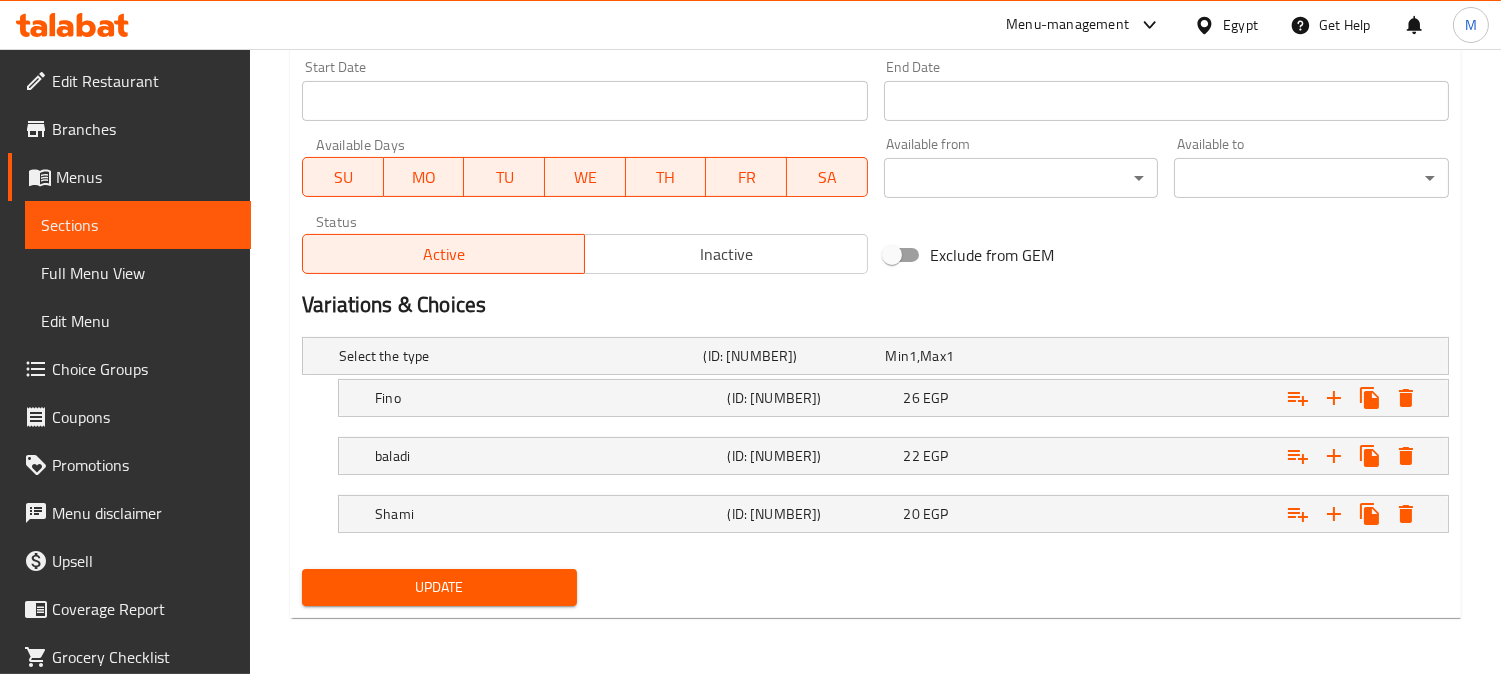 type on "Old cheese, tomatoes, oil, hot sauce." 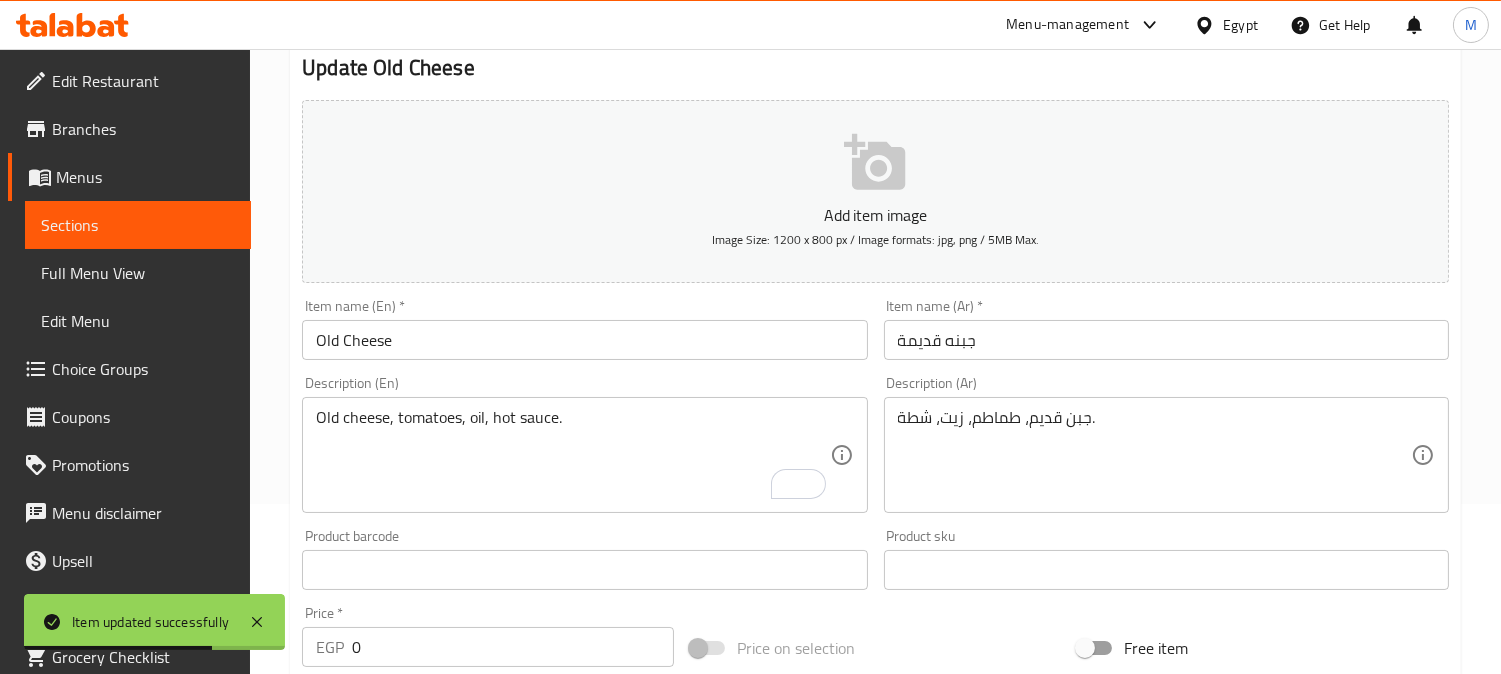 scroll, scrollTop: 0, scrollLeft: 0, axis: both 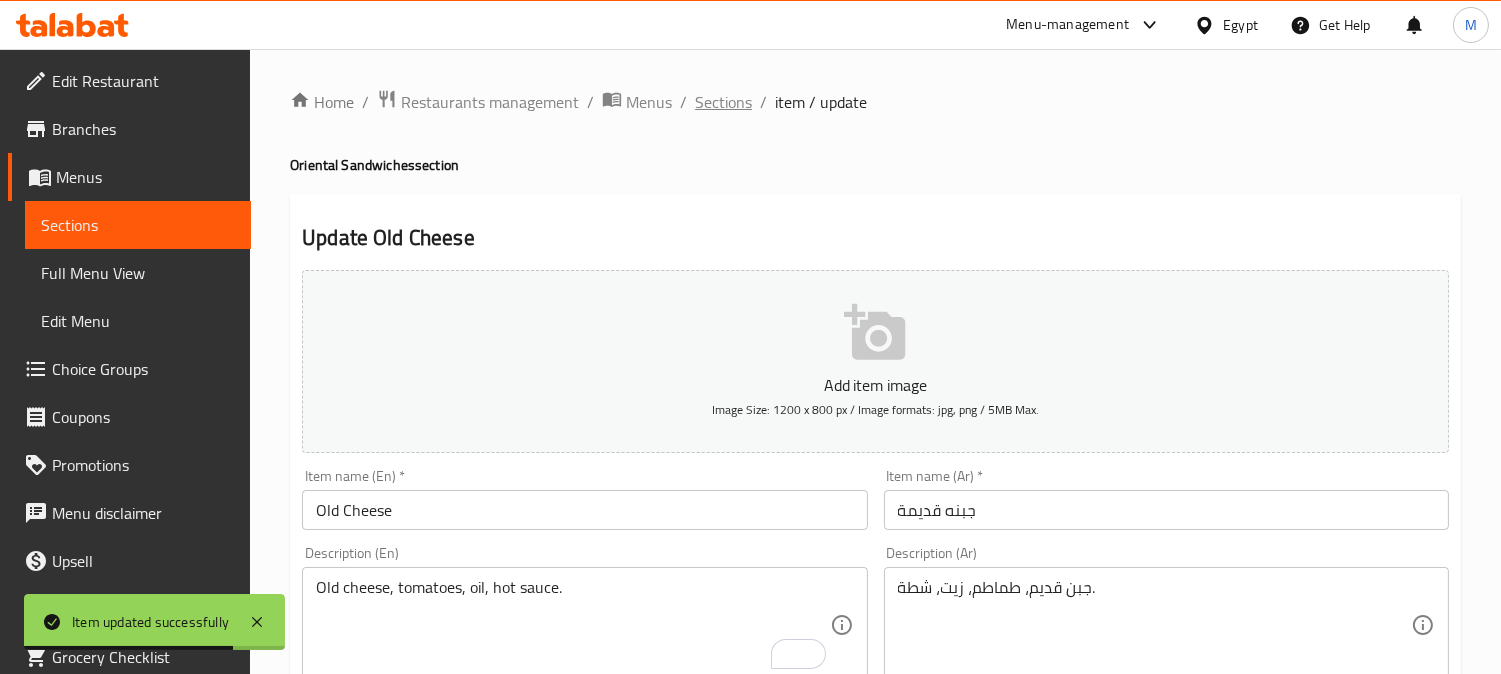 click on "Sections" at bounding box center [723, 102] 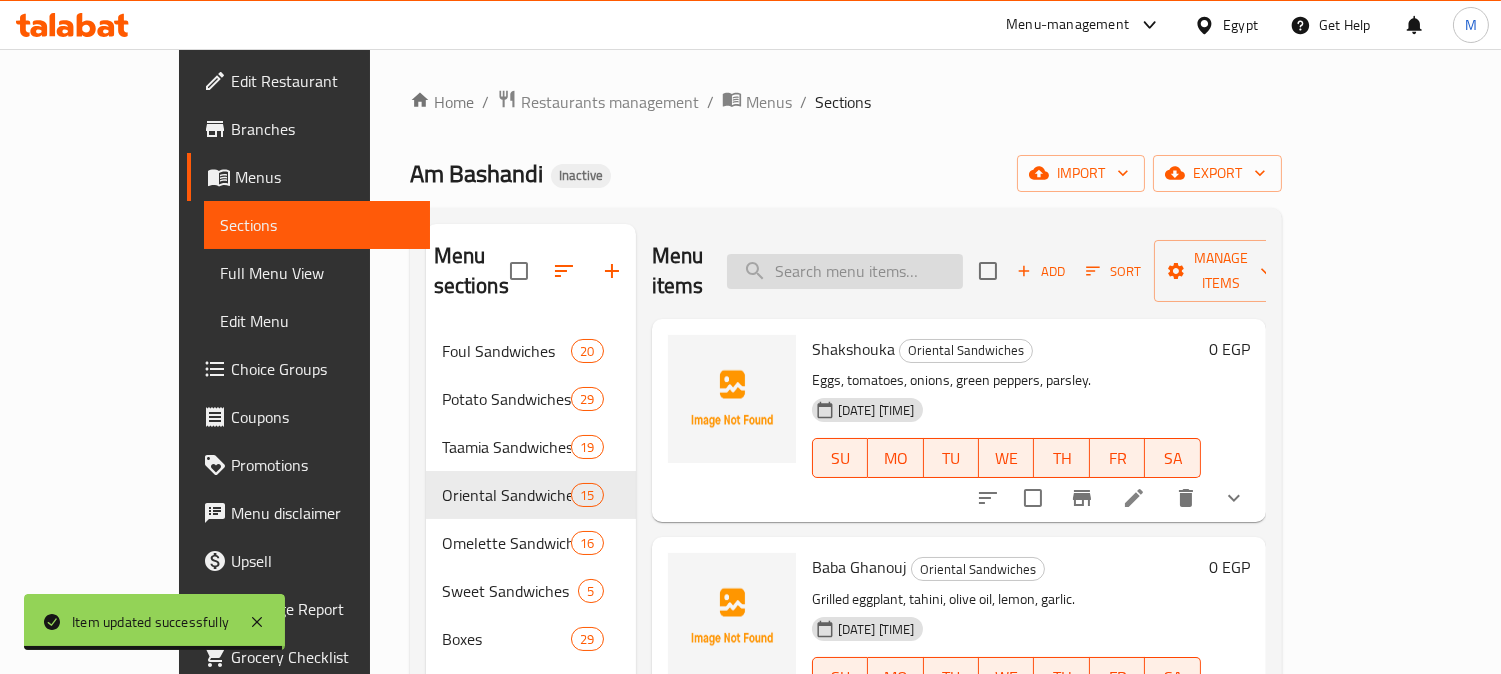 click at bounding box center (845, 271) 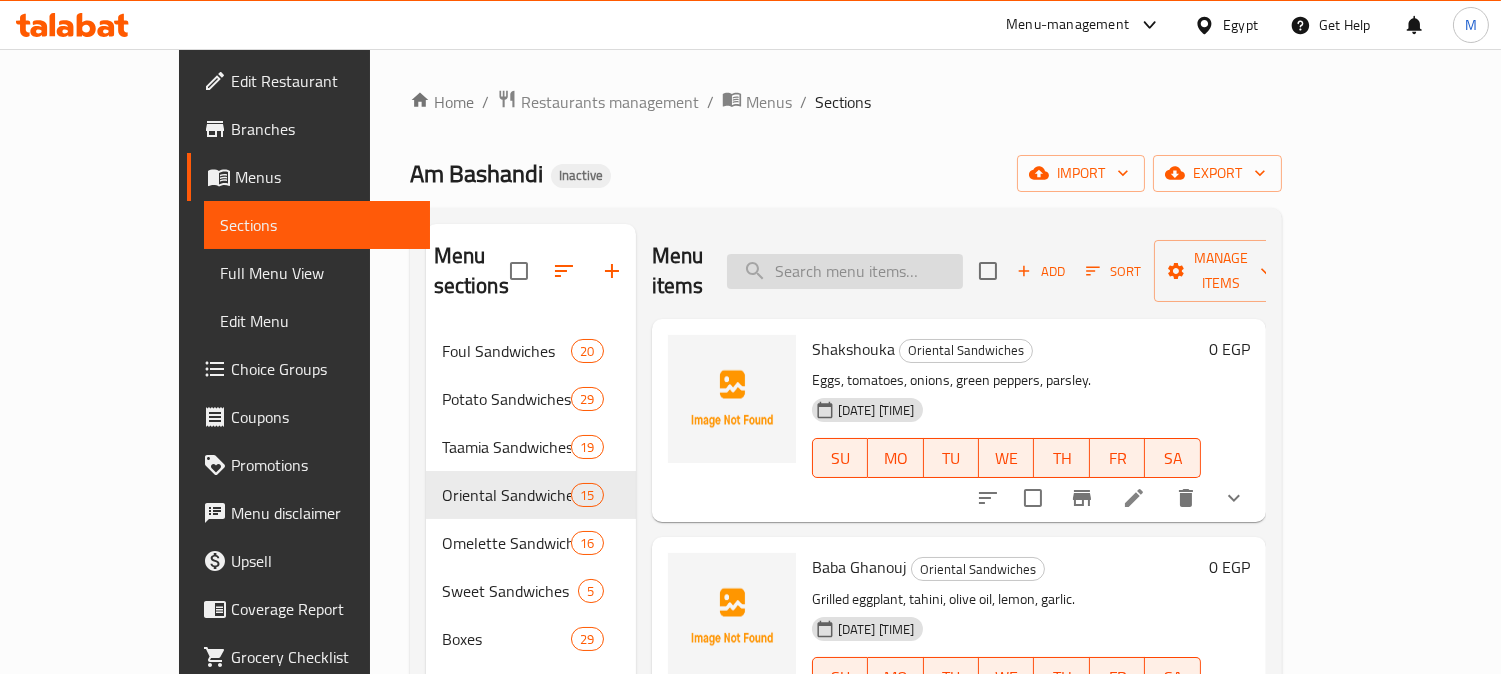 paste on "Roman Cottage Cheese" 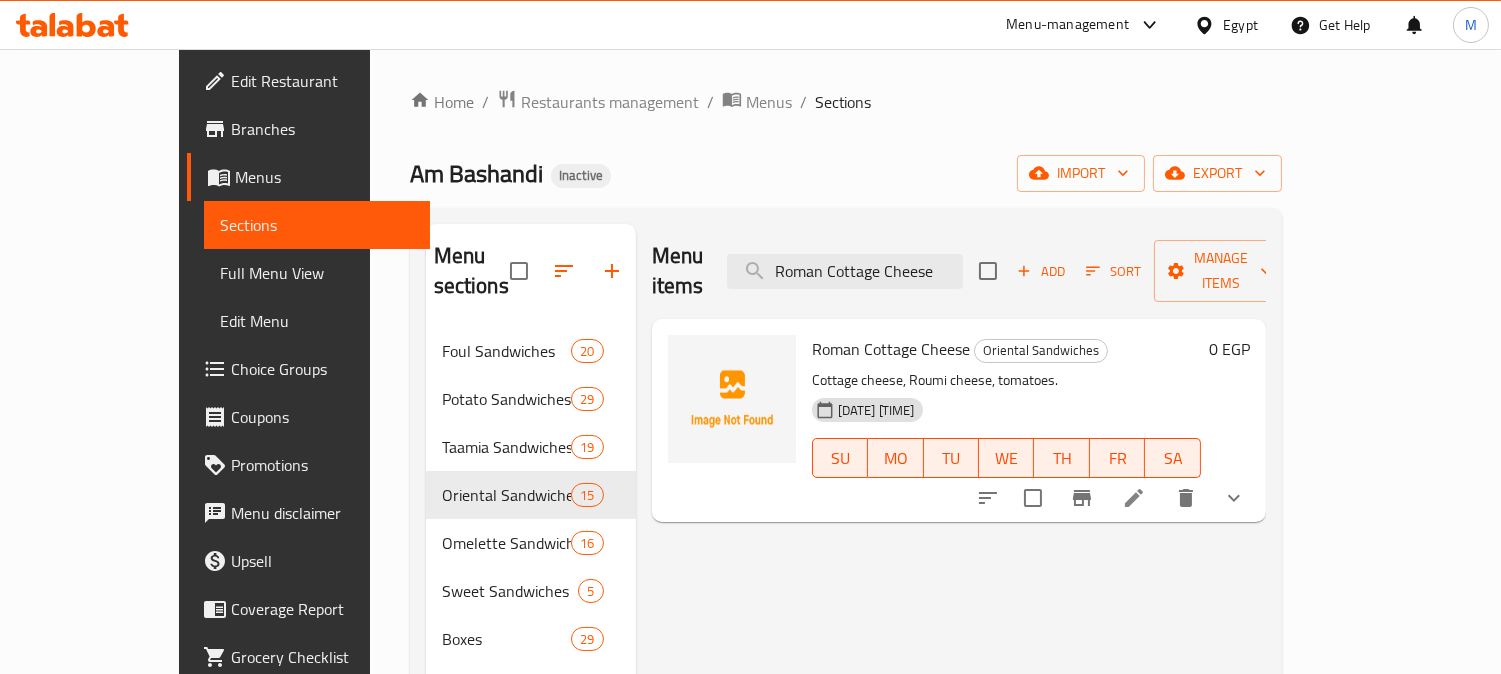 type on "Roman Cottage Cheese" 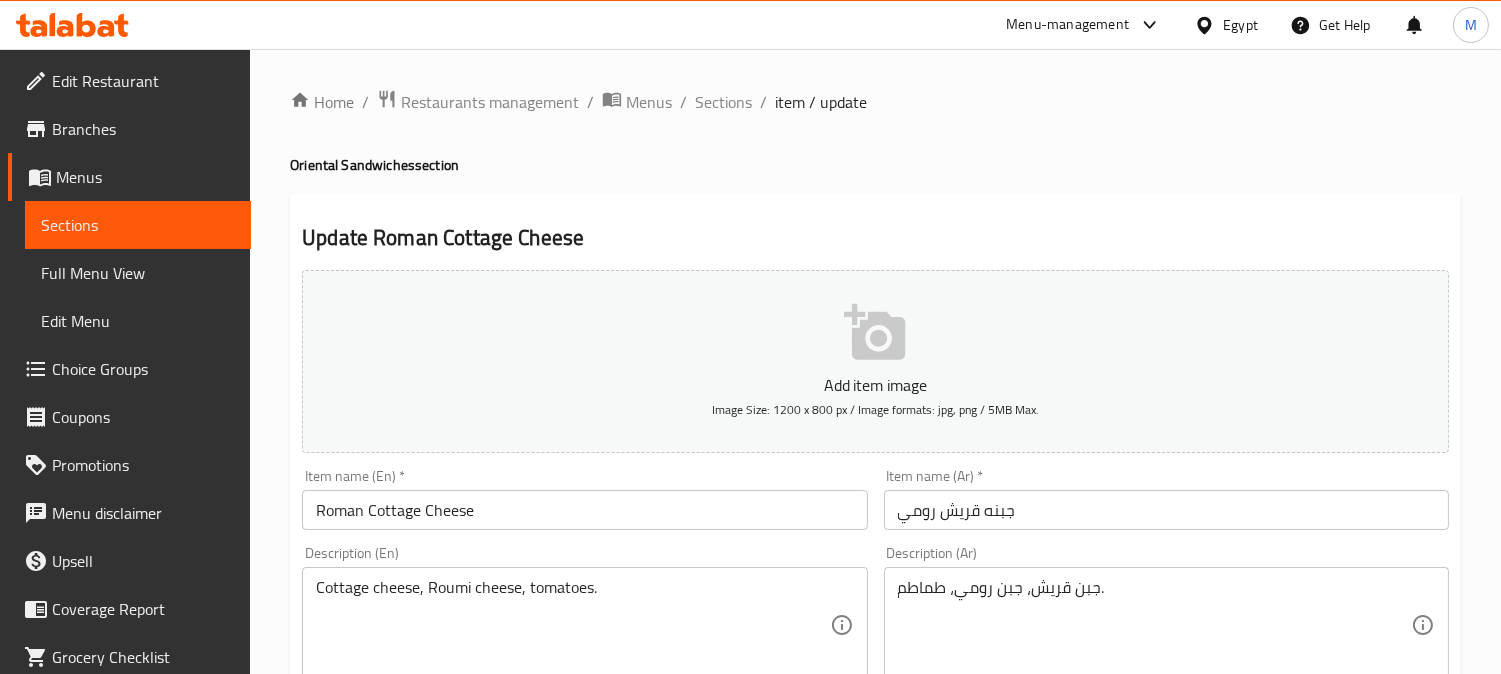 click on "Roman Cottage Cheese" at bounding box center (584, 510) 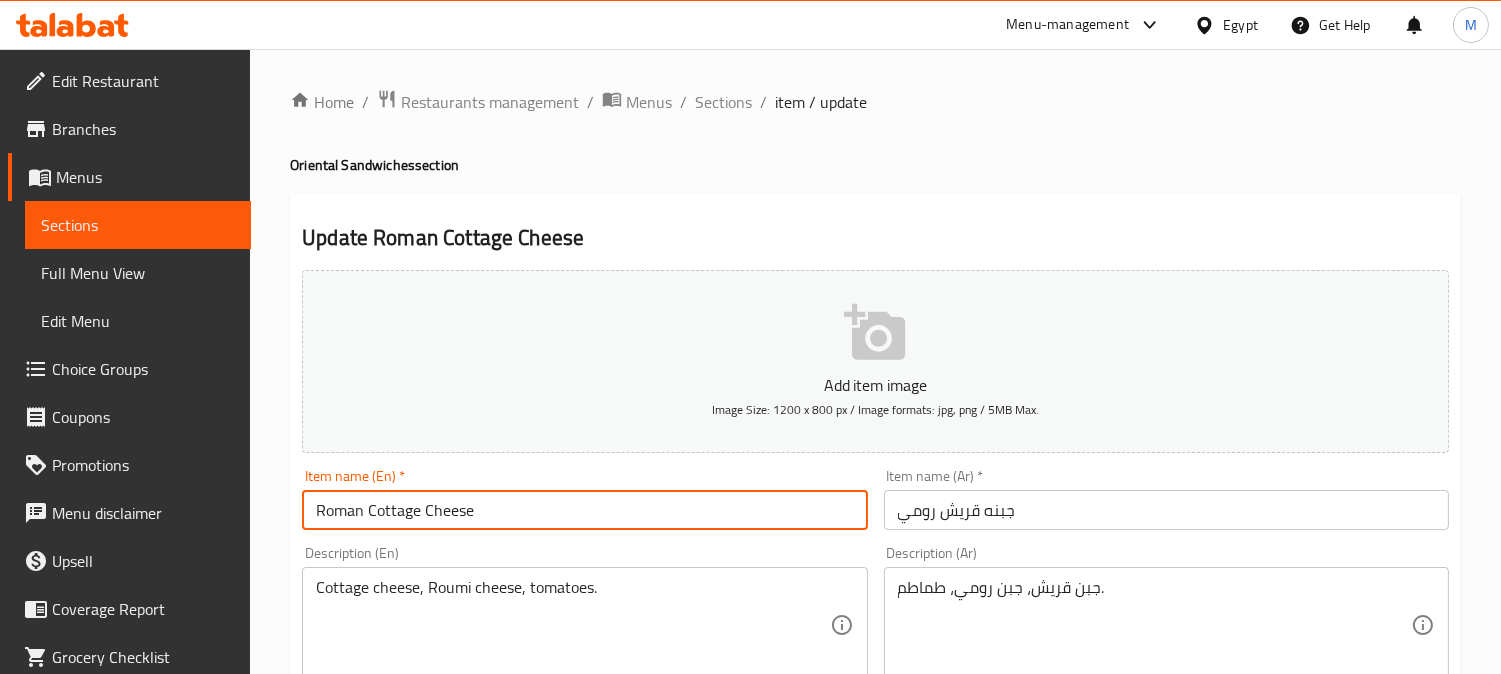 click on "Roman Cottage Cheese" at bounding box center [584, 510] 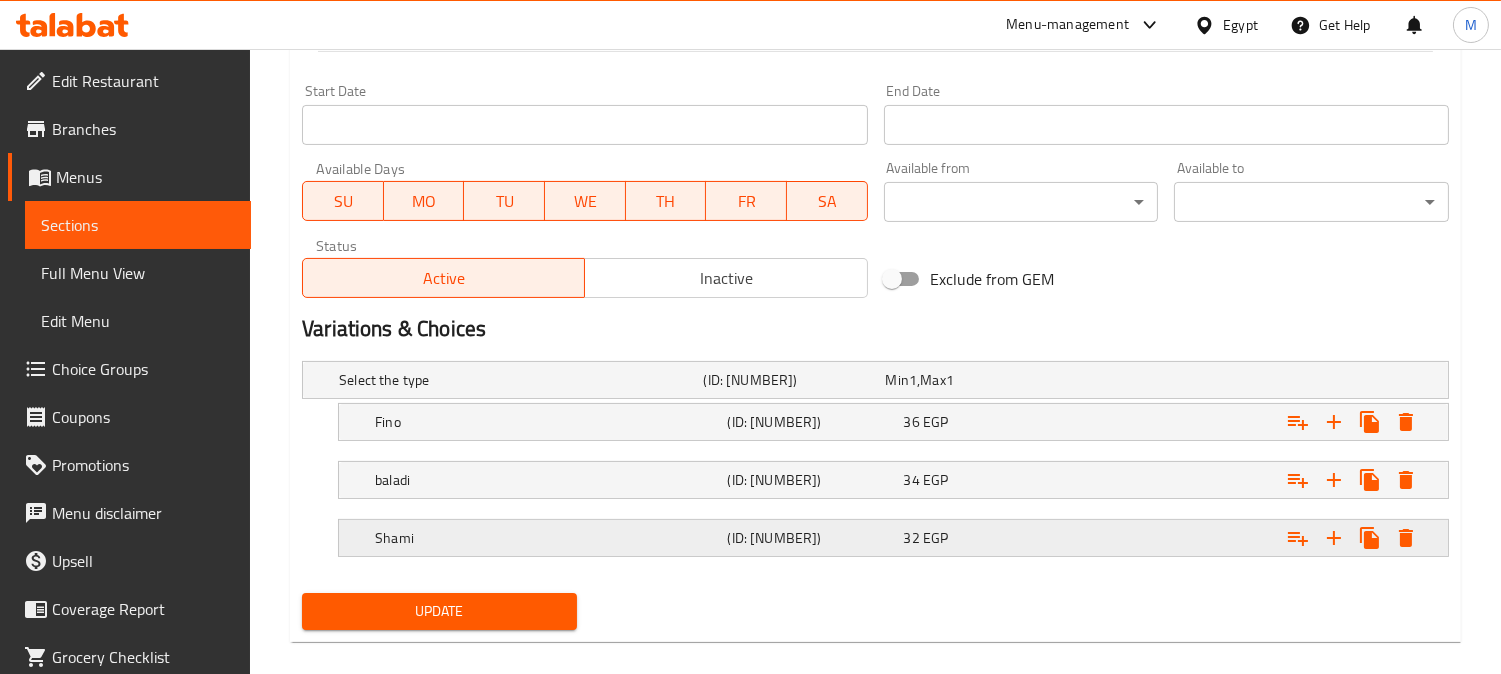 scroll, scrollTop: 842, scrollLeft: 0, axis: vertical 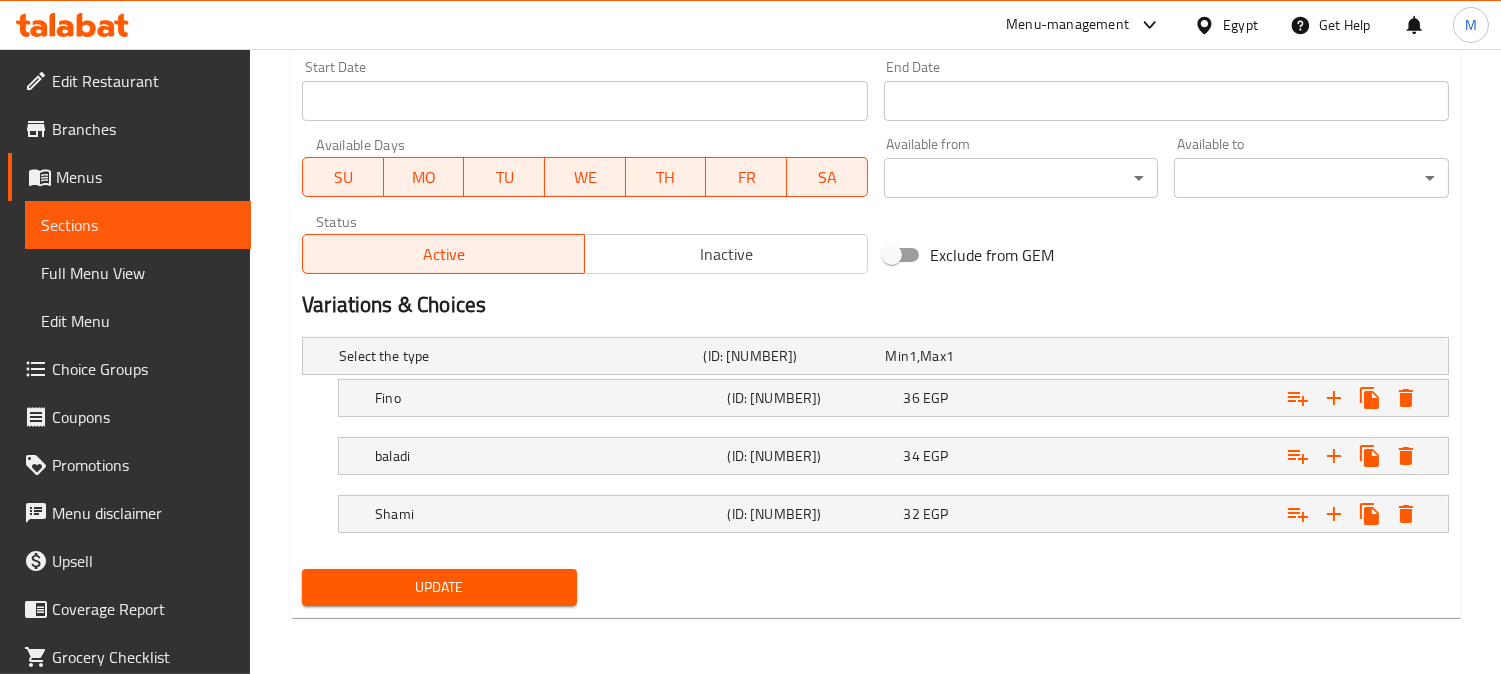 type on "Roumi Cottage Cheese" 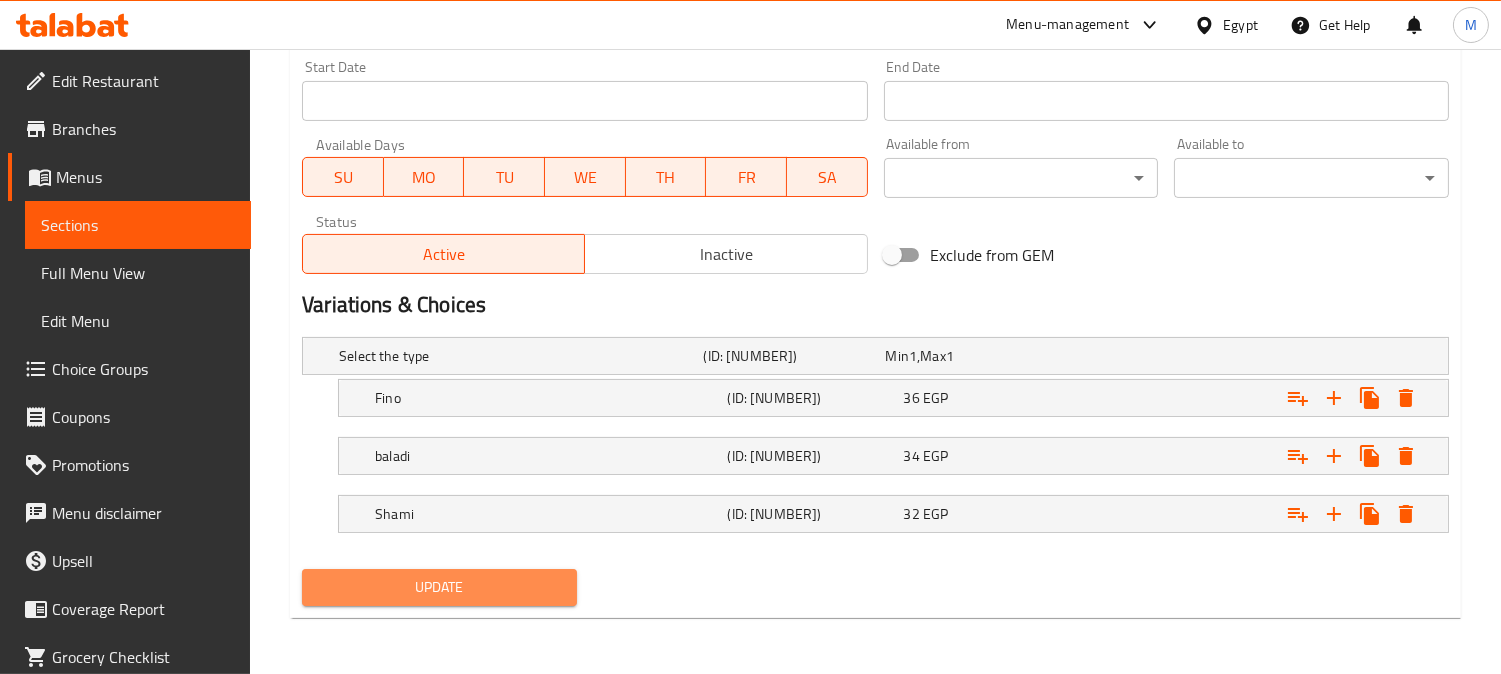 click on "Update" at bounding box center (439, 587) 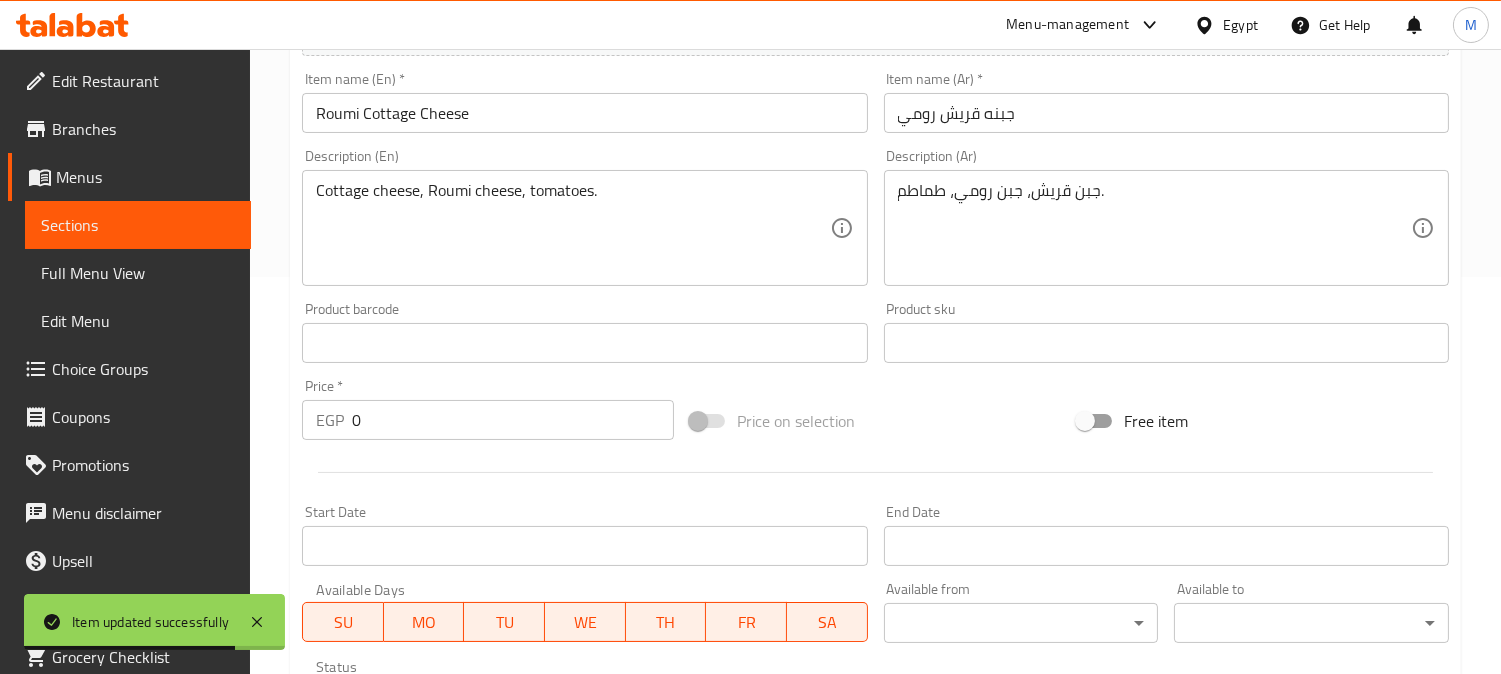 scroll, scrollTop: 175, scrollLeft: 0, axis: vertical 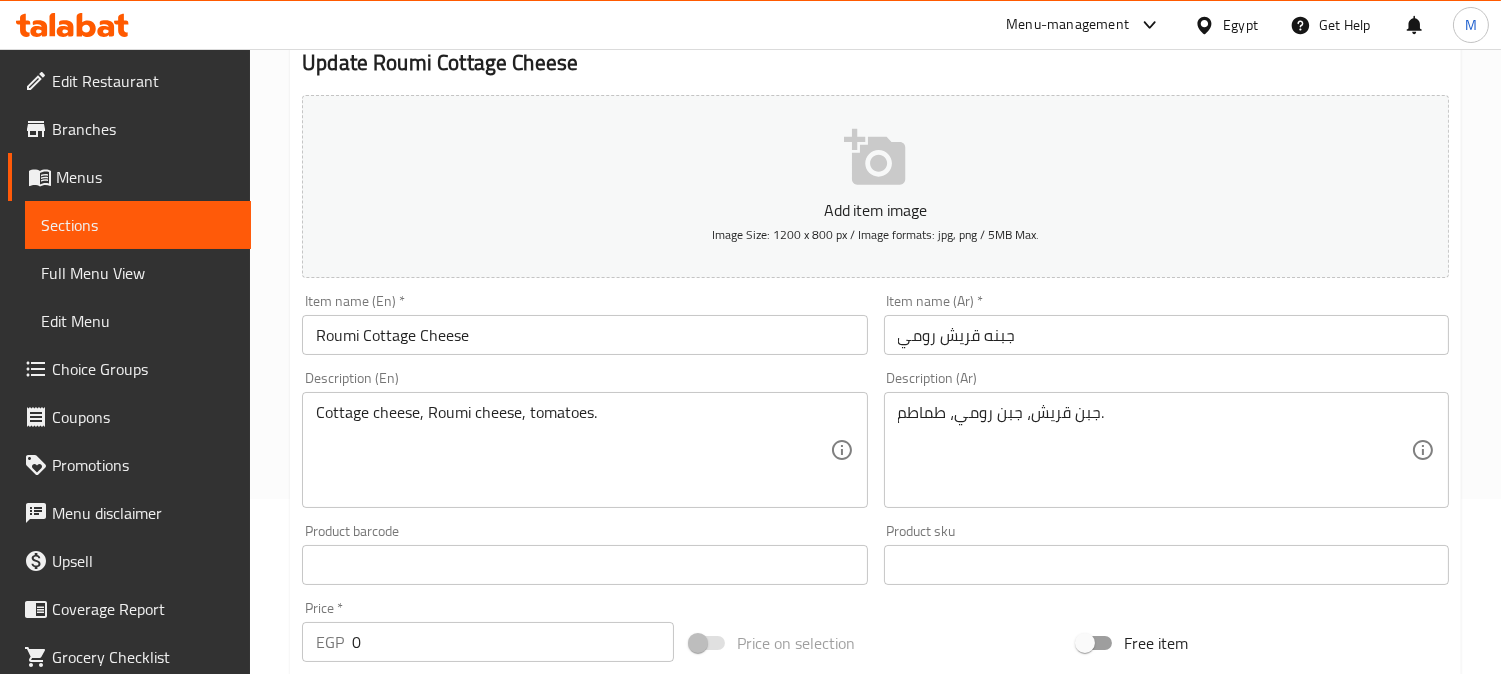 click on "Sections" at bounding box center (138, 225) 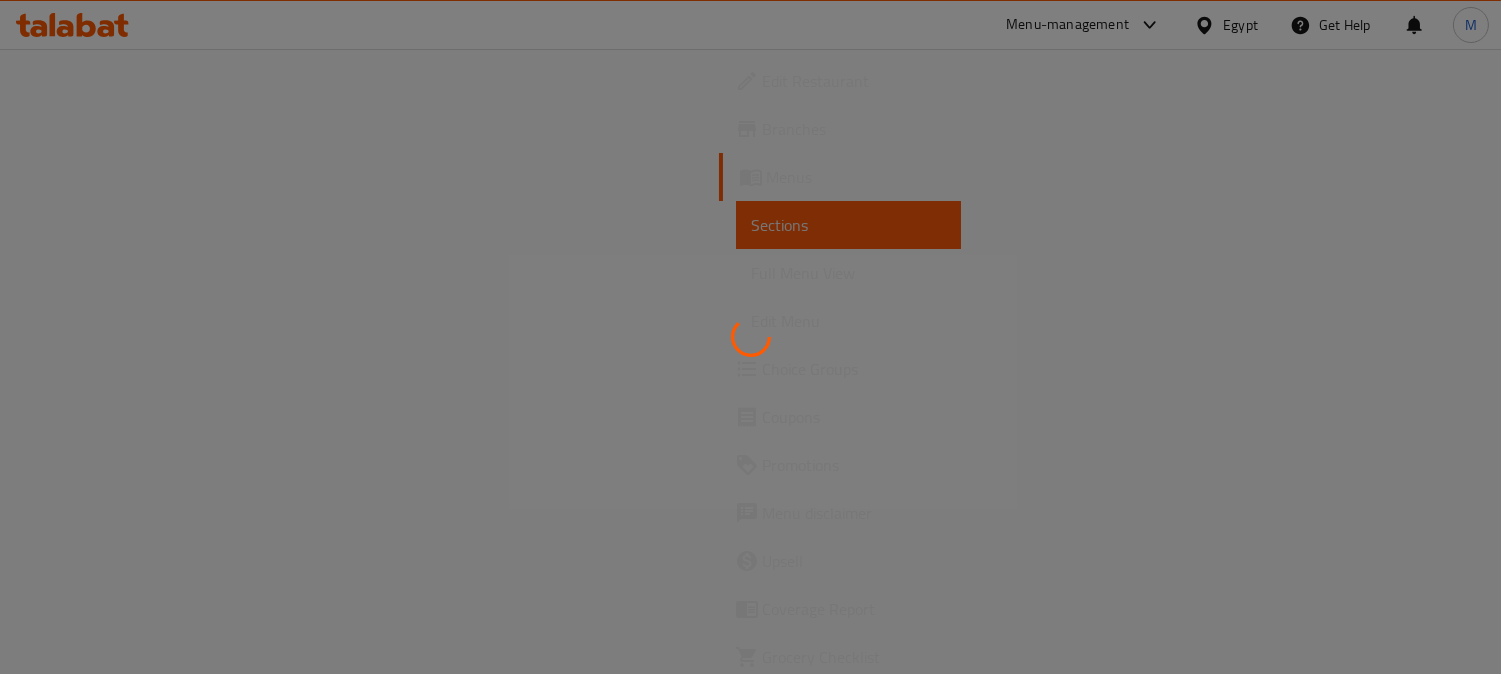 scroll, scrollTop: 0, scrollLeft: 0, axis: both 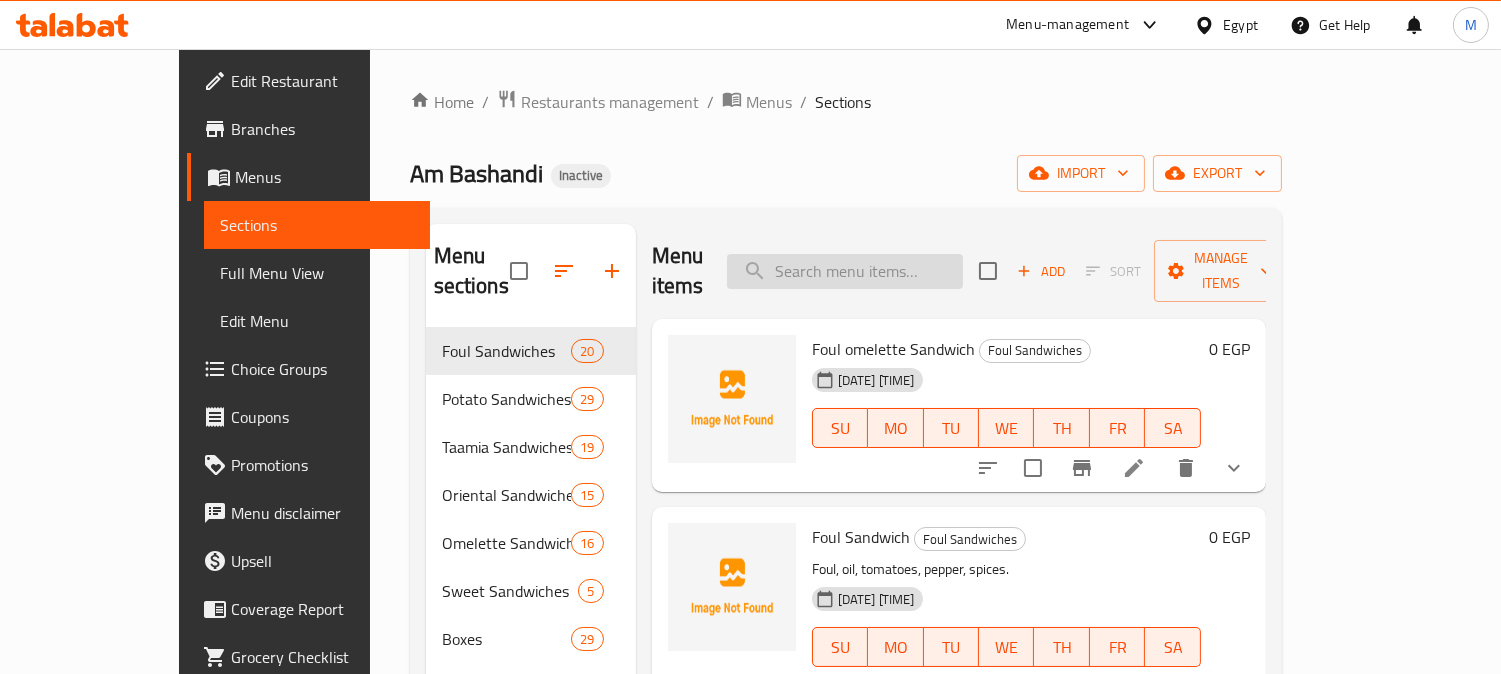 click at bounding box center [845, 271] 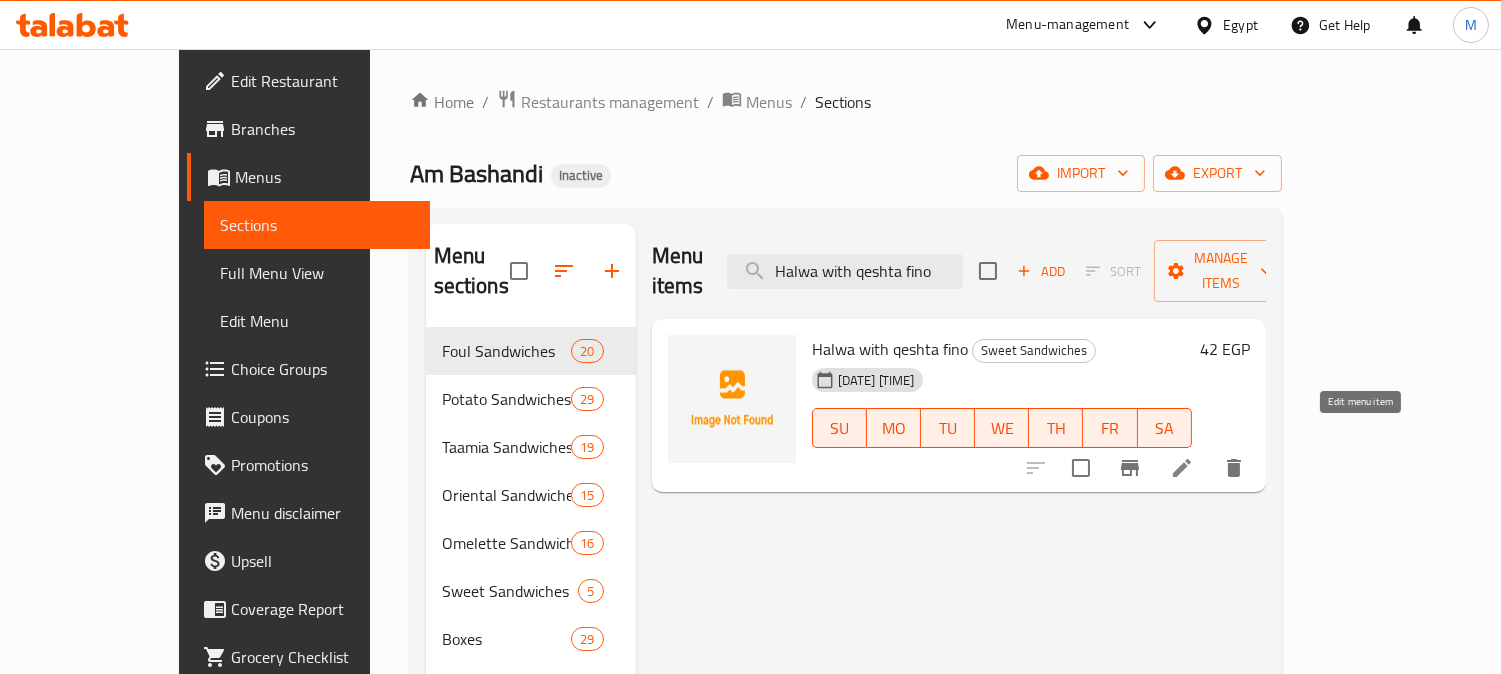 type on "Halwa with qeshta fino" 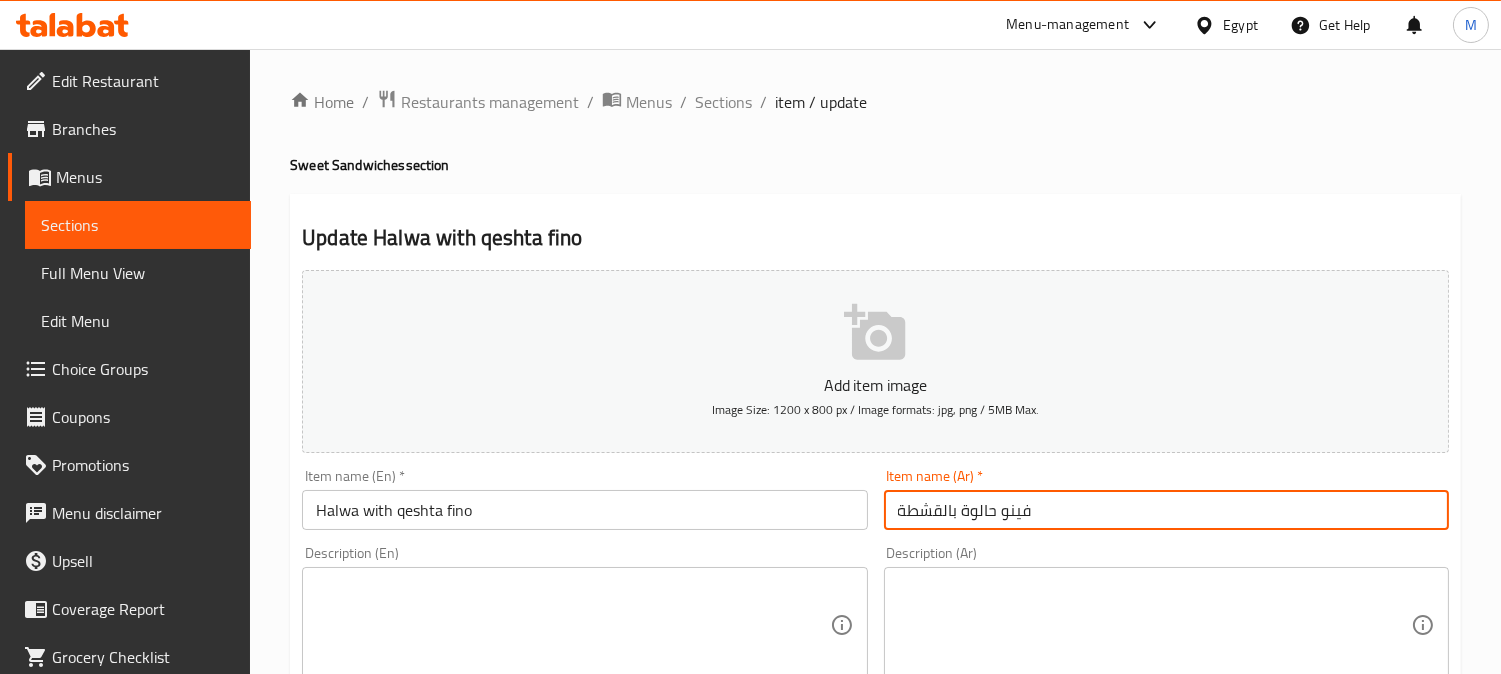 drag, startPoint x: 987, startPoint y: 513, endPoint x: 974, endPoint y: 515, distance: 13.152946 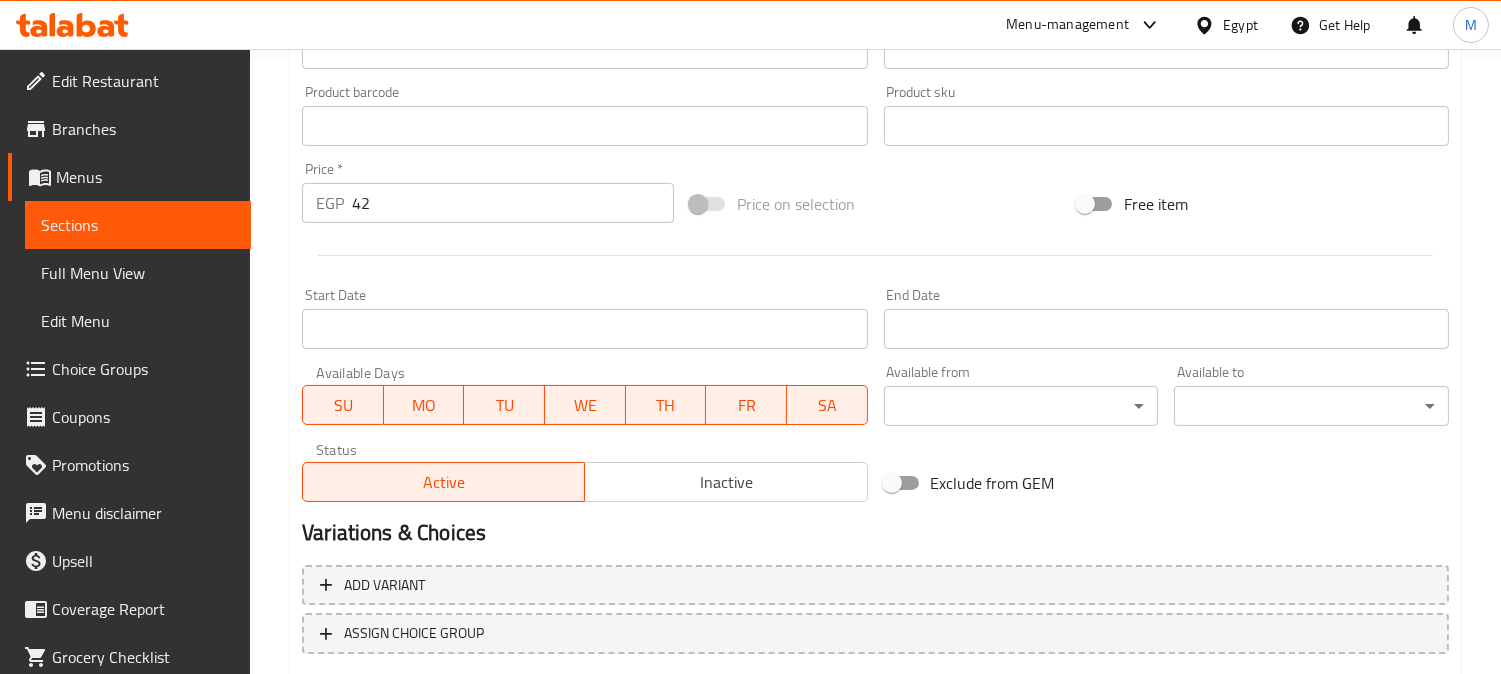 scroll, scrollTop: 735, scrollLeft: 0, axis: vertical 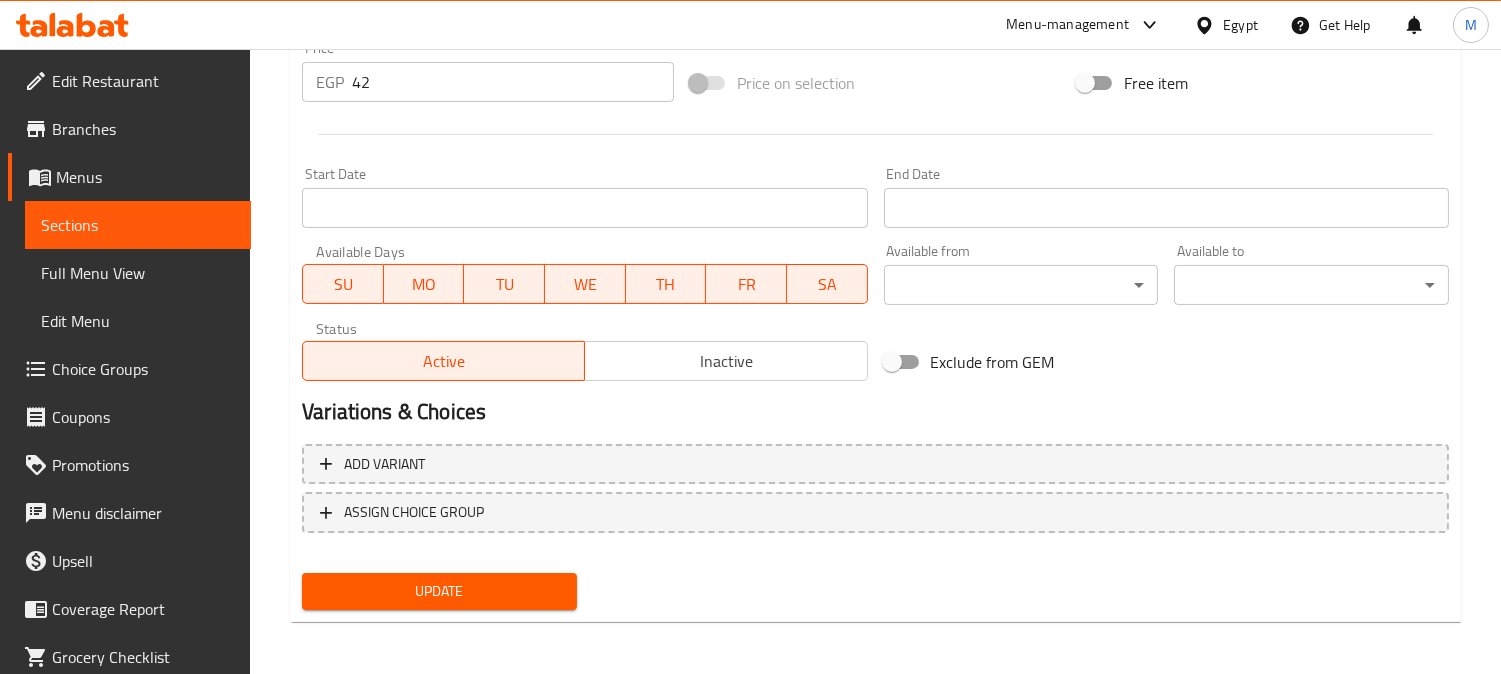 type on "فينو حلاوة بالقشطة" 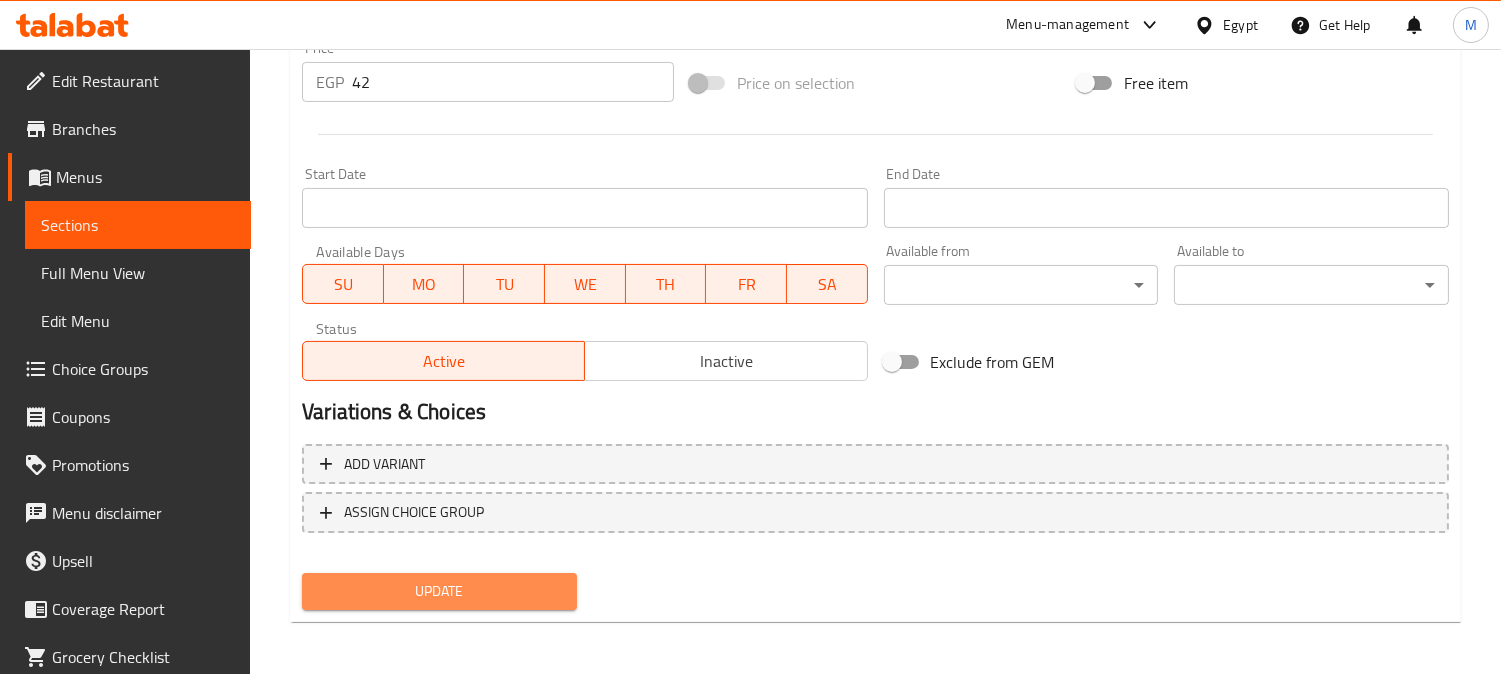 click on "Update" at bounding box center [439, 591] 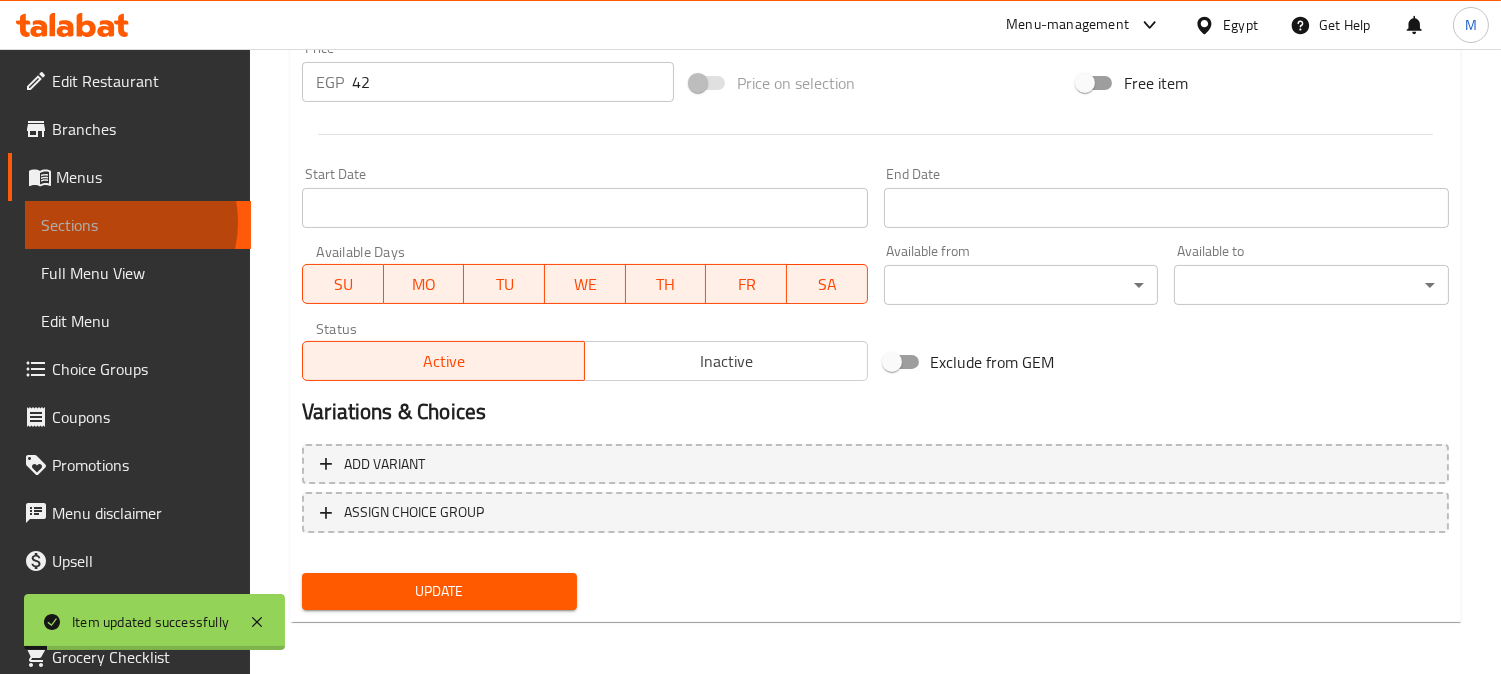 click on "Sections" at bounding box center (138, 225) 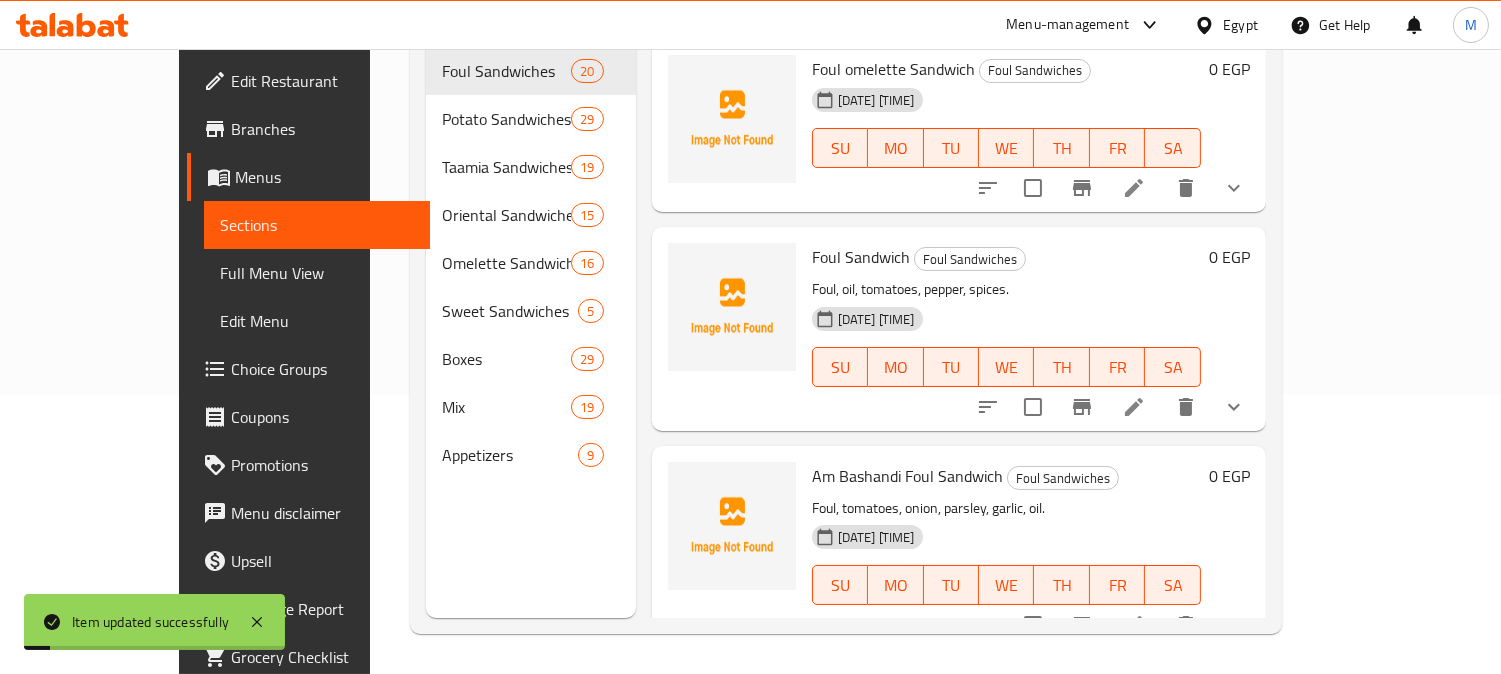 scroll, scrollTop: 280, scrollLeft: 0, axis: vertical 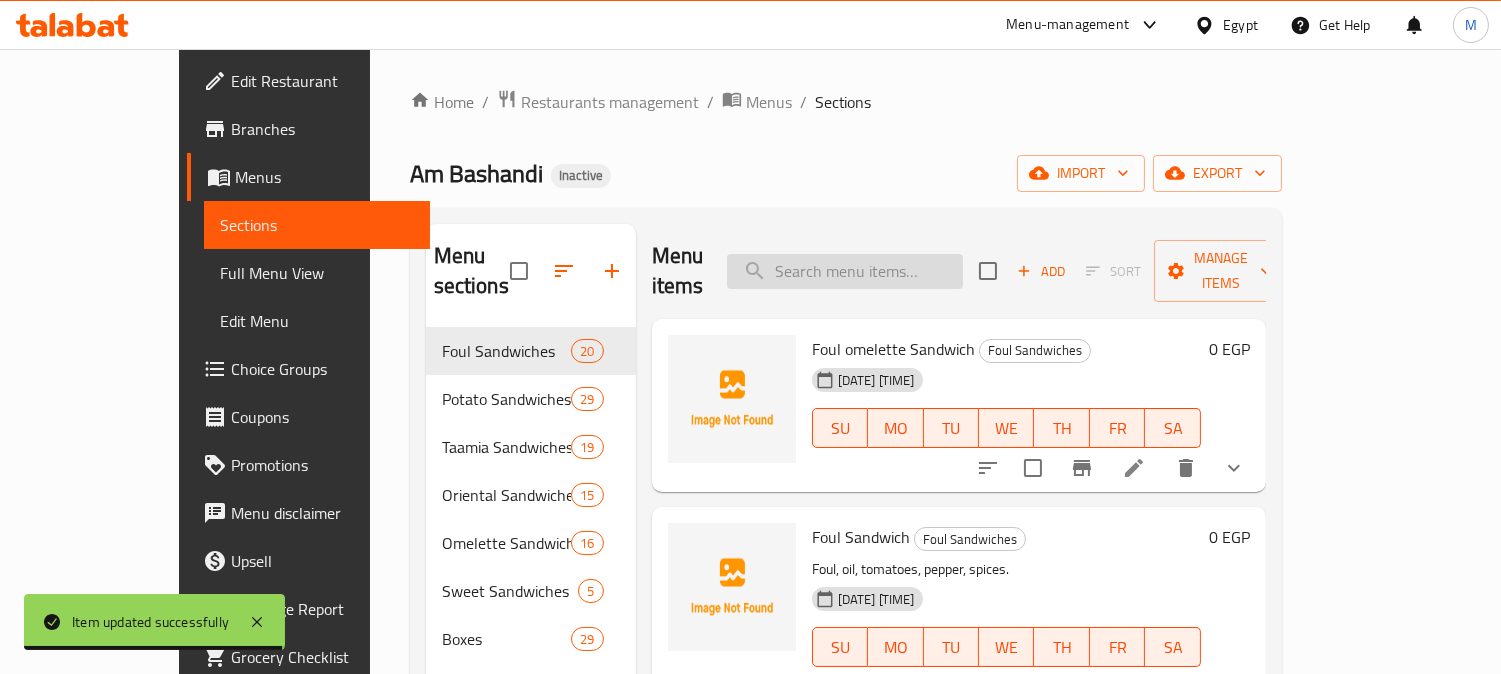 click at bounding box center (845, 271) 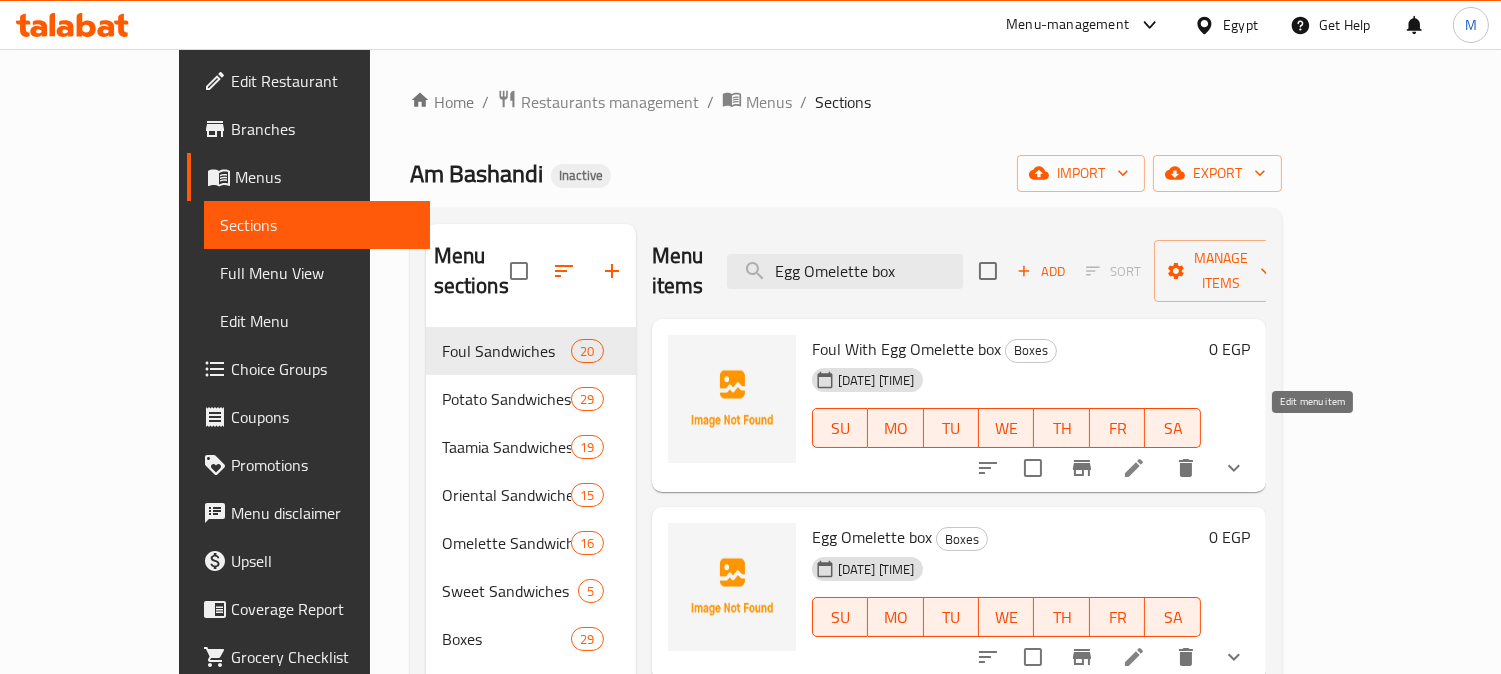 type on "Egg Omelette box" 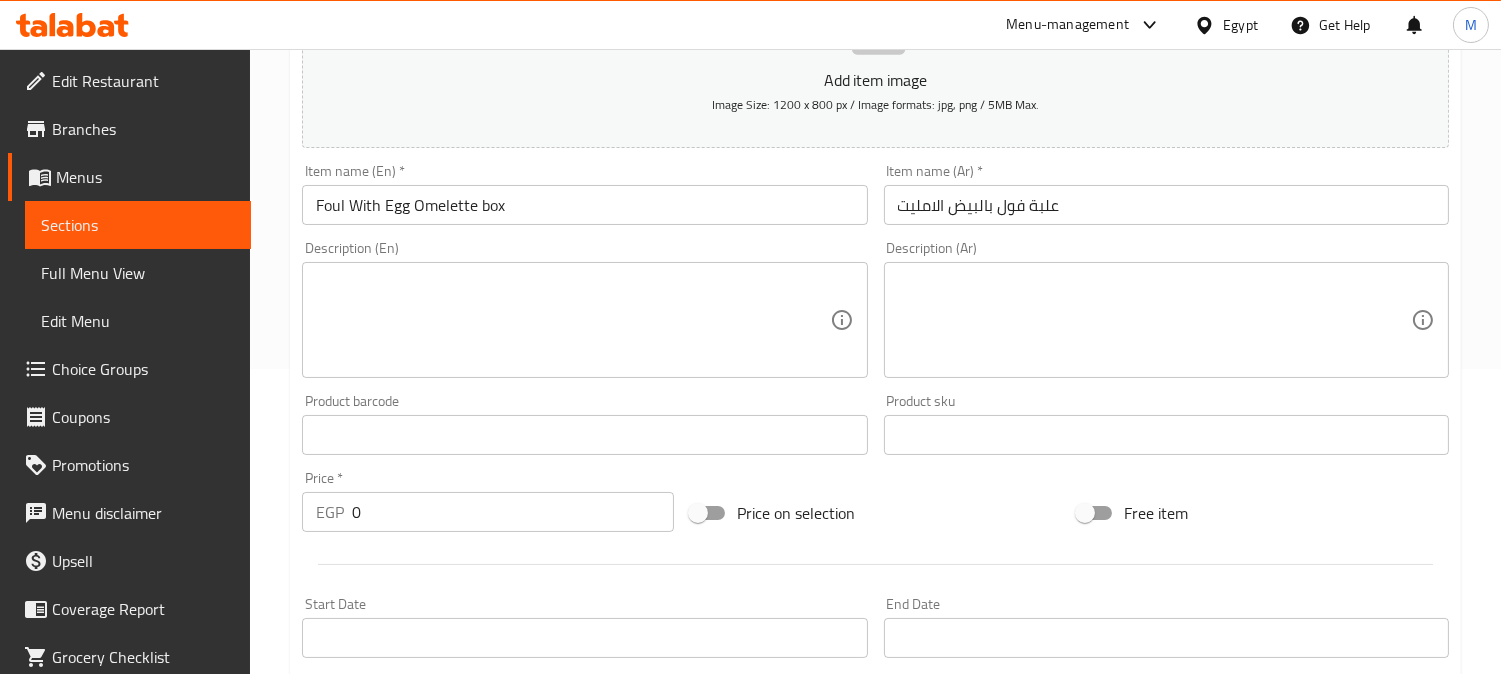 scroll, scrollTop: 111, scrollLeft: 0, axis: vertical 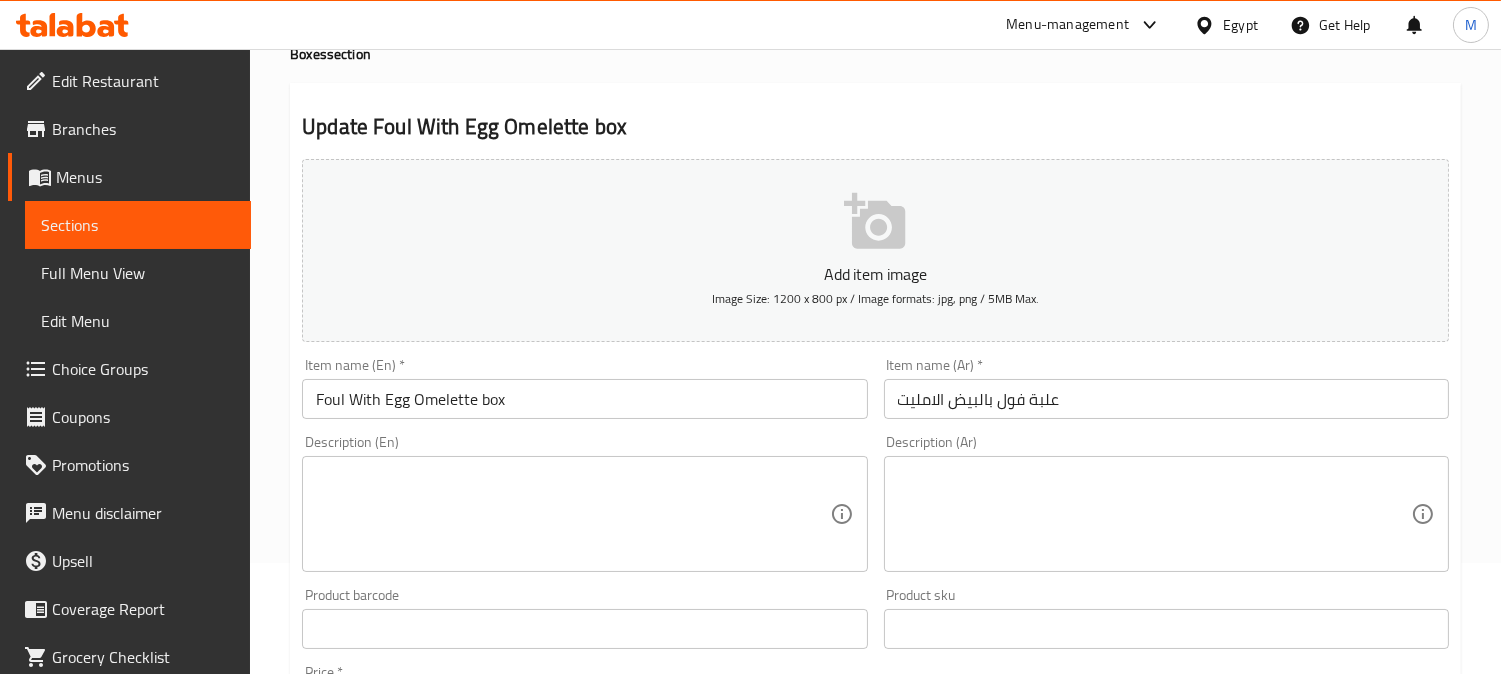 click on "Foul With Egg Omelette box" at bounding box center (584, 399) 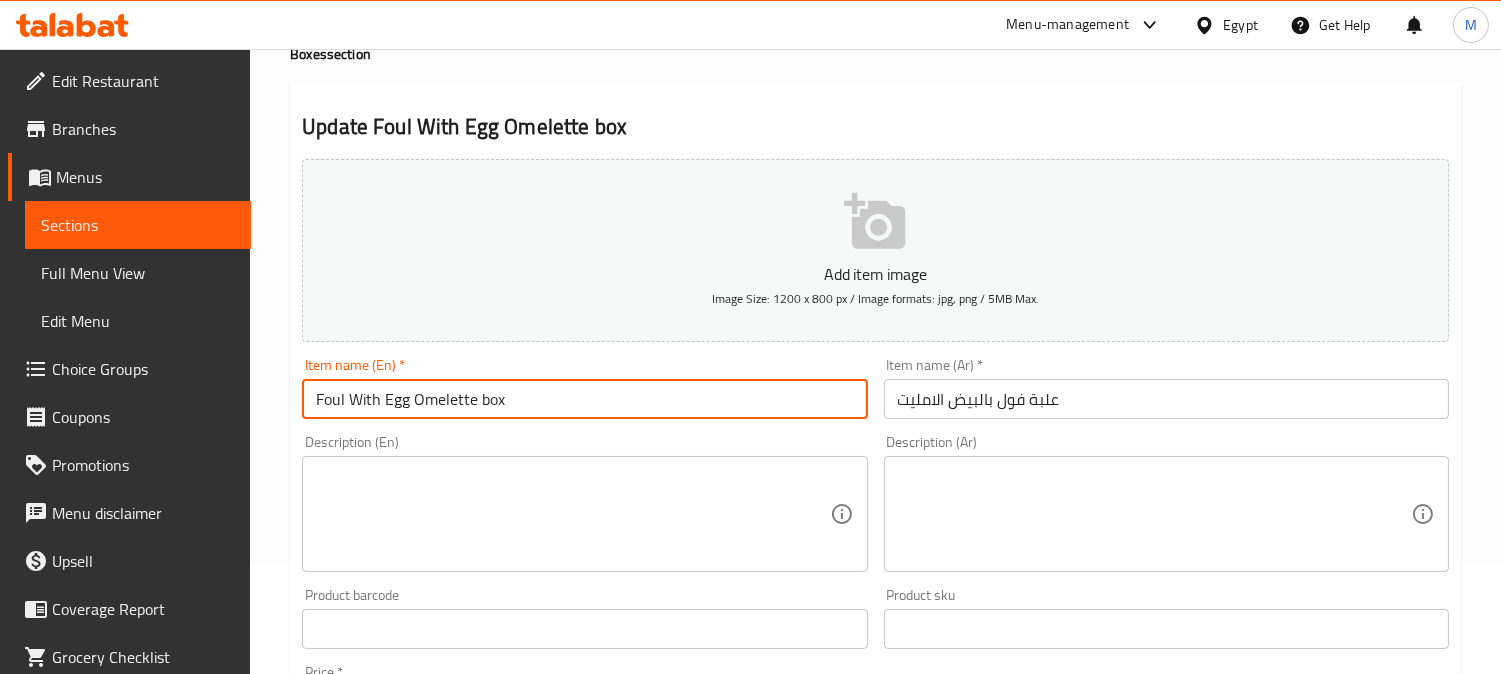 click on "Foul With Egg Omelette box" at bounding box center [584, 399] 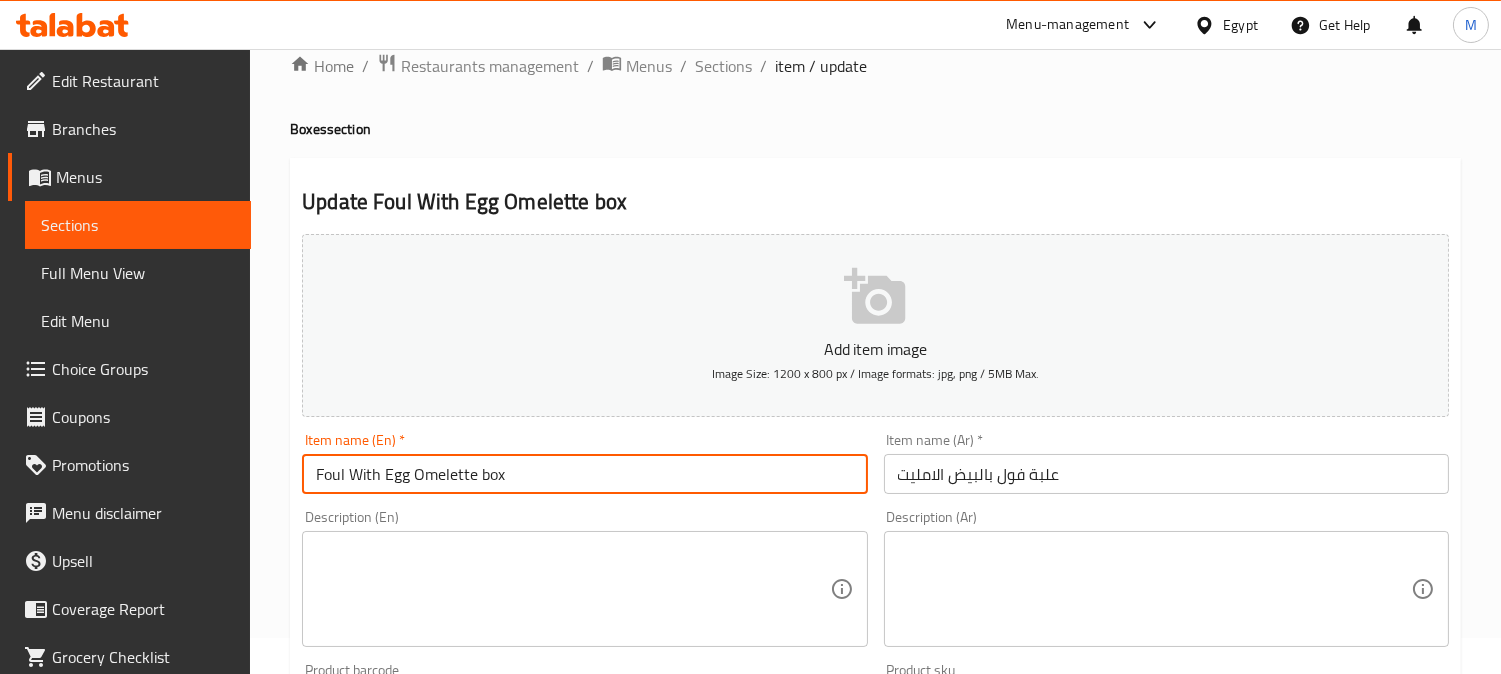 scroll, scrollTop: 0, scrollLeft: 0, axis: both 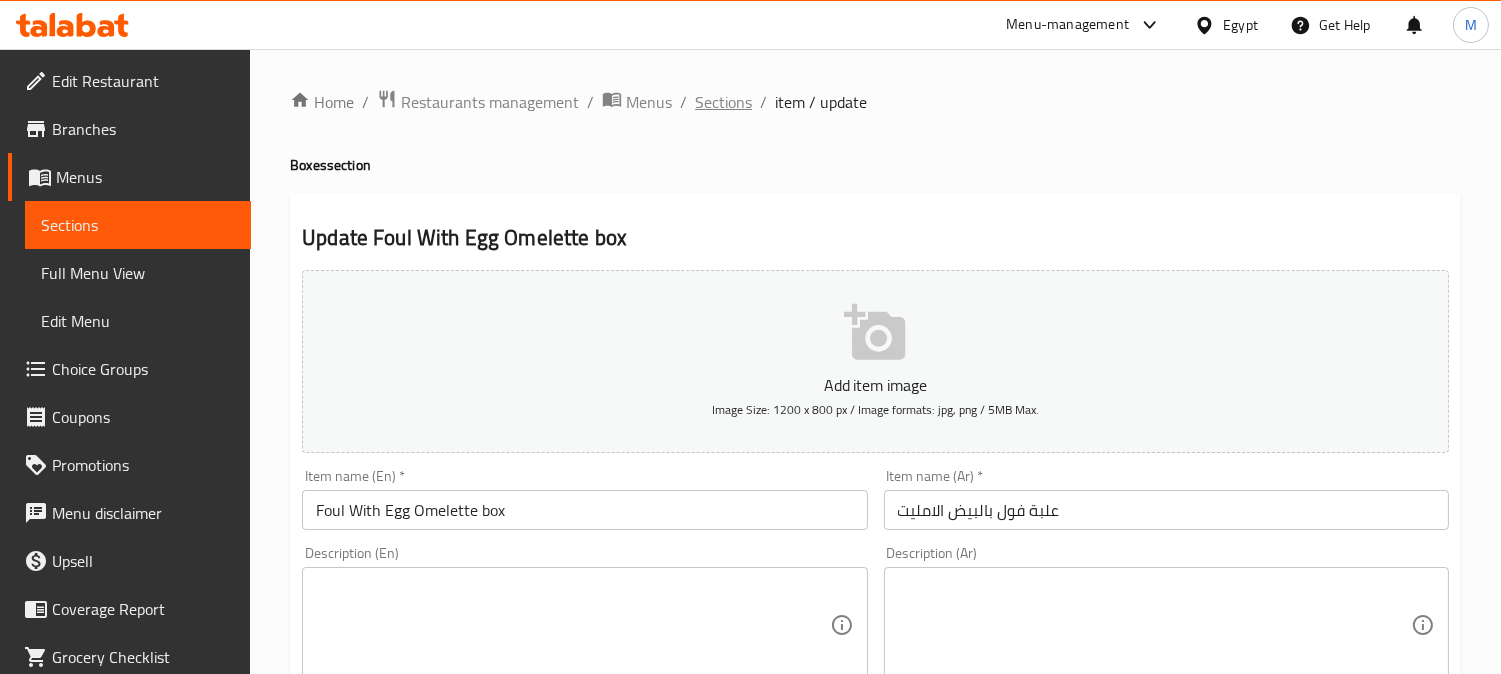 click on "Sections" at bounding box center [723, 102] 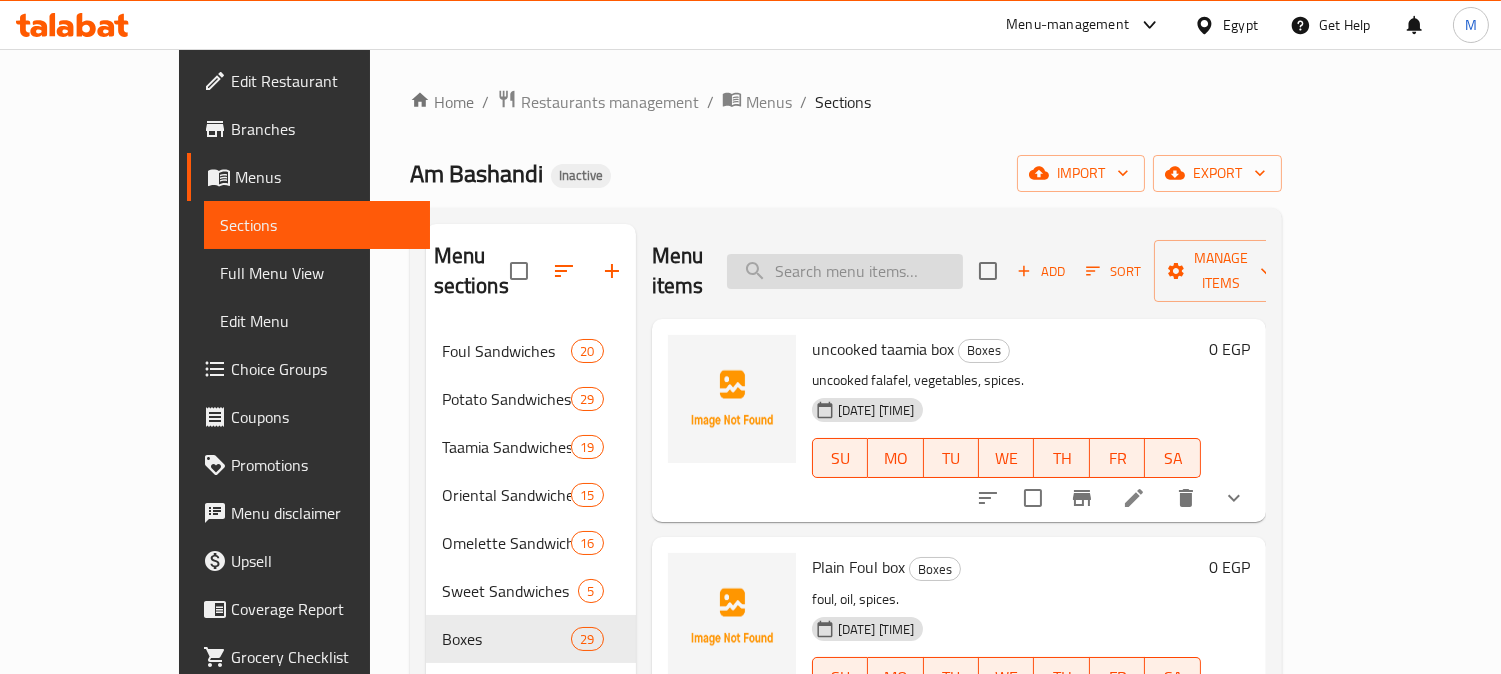 click at bounding box center (845, 271) 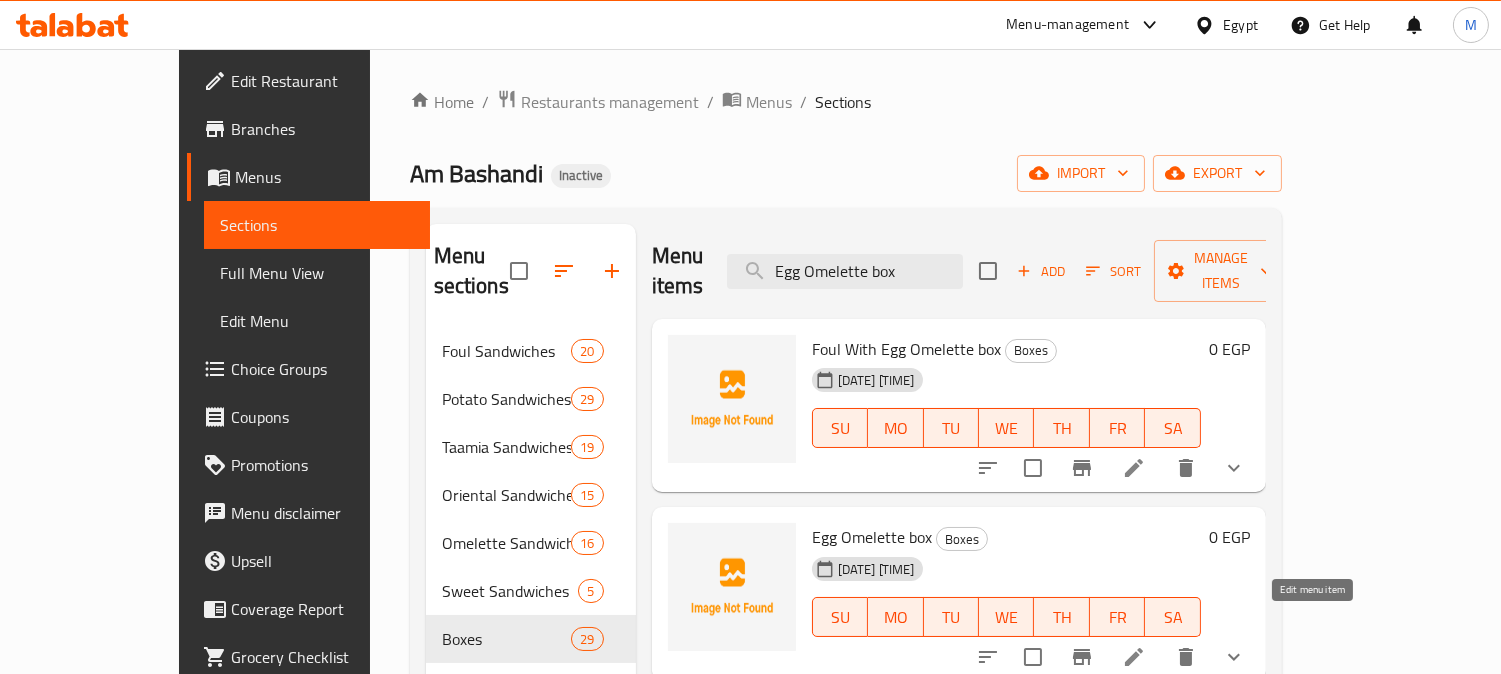 type on "Egg Omelette box" 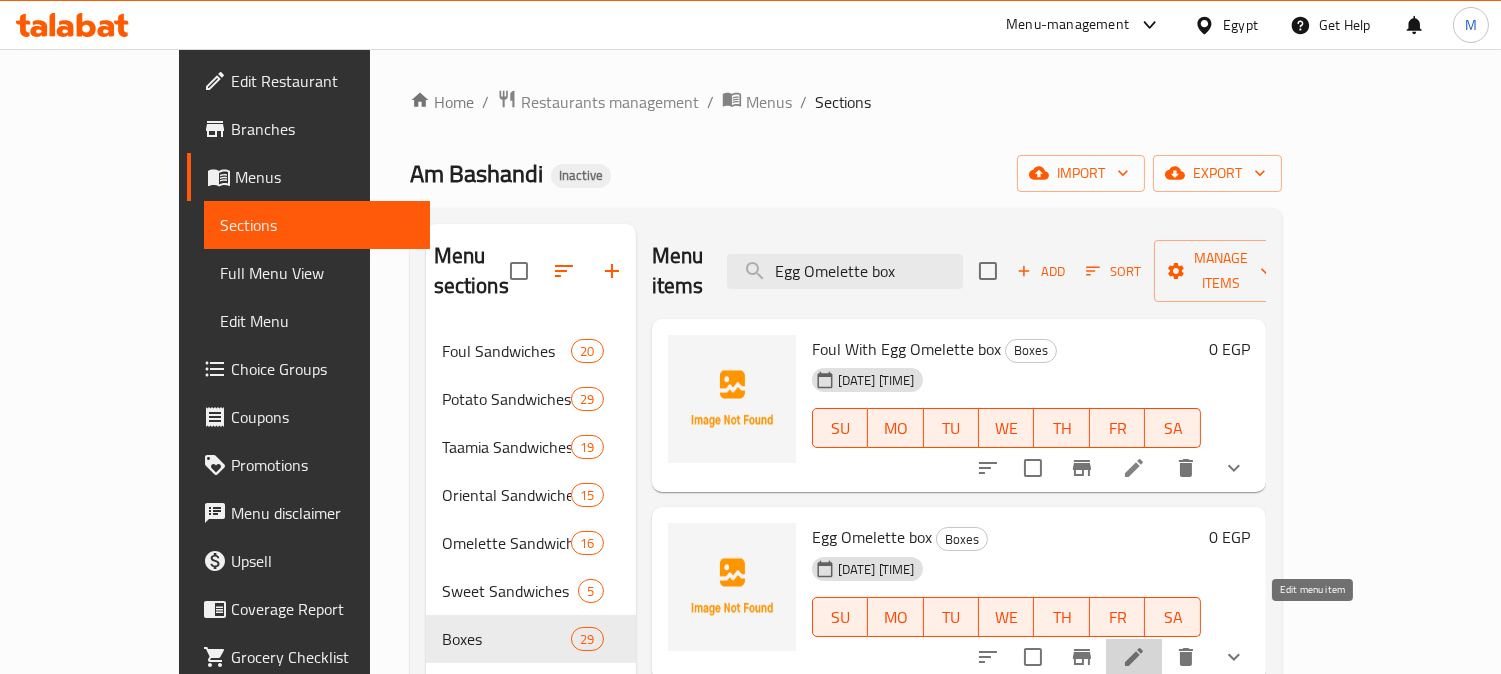 click 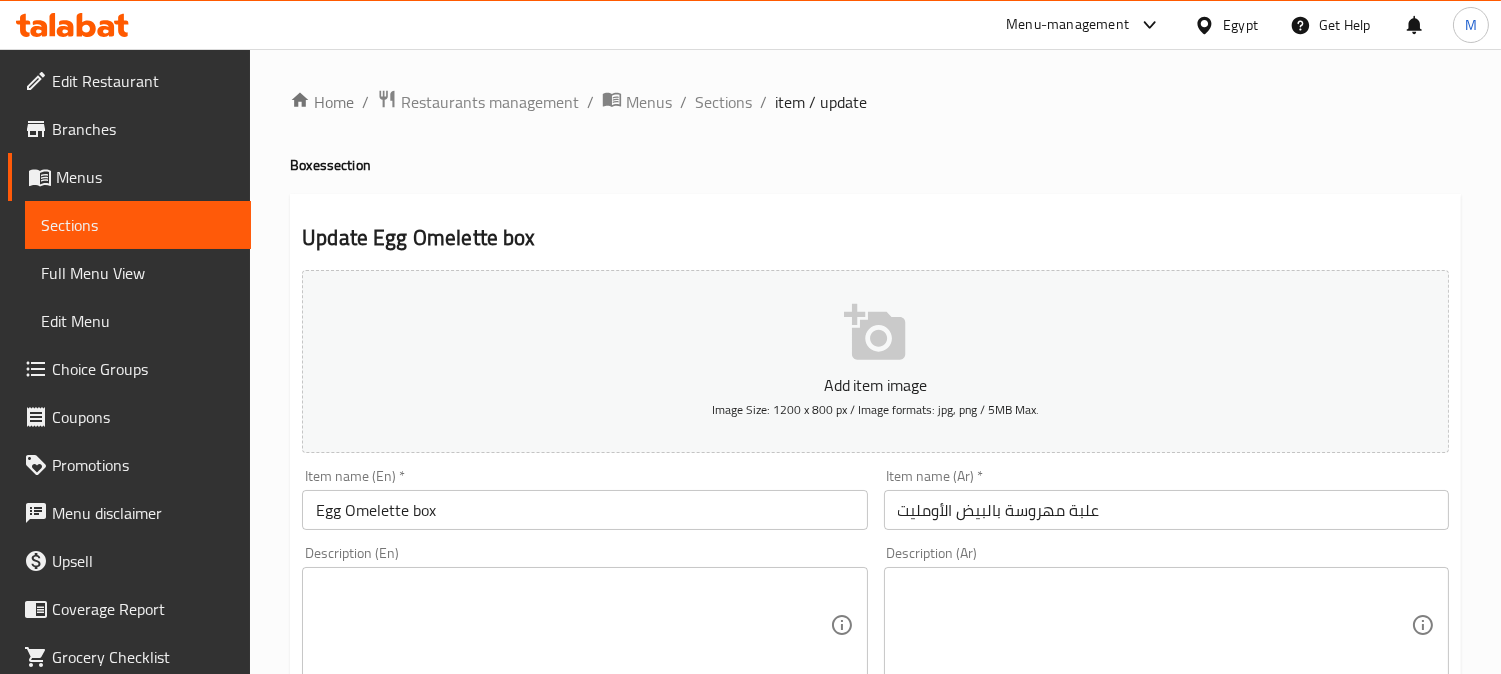 click on "Egg Omelette box" at bounding box center [584, 510] 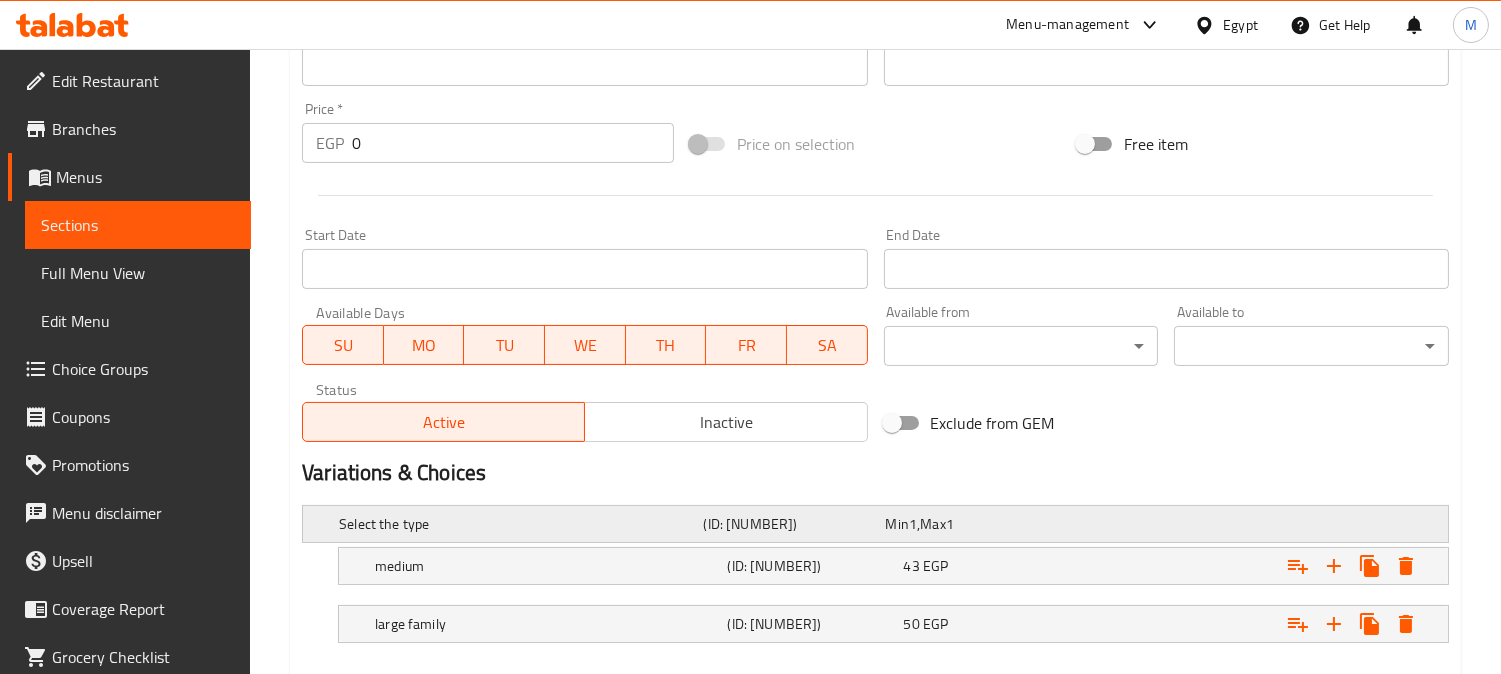 scroll, scrollTop: 783, scrollLeft: 0, axis: vertical 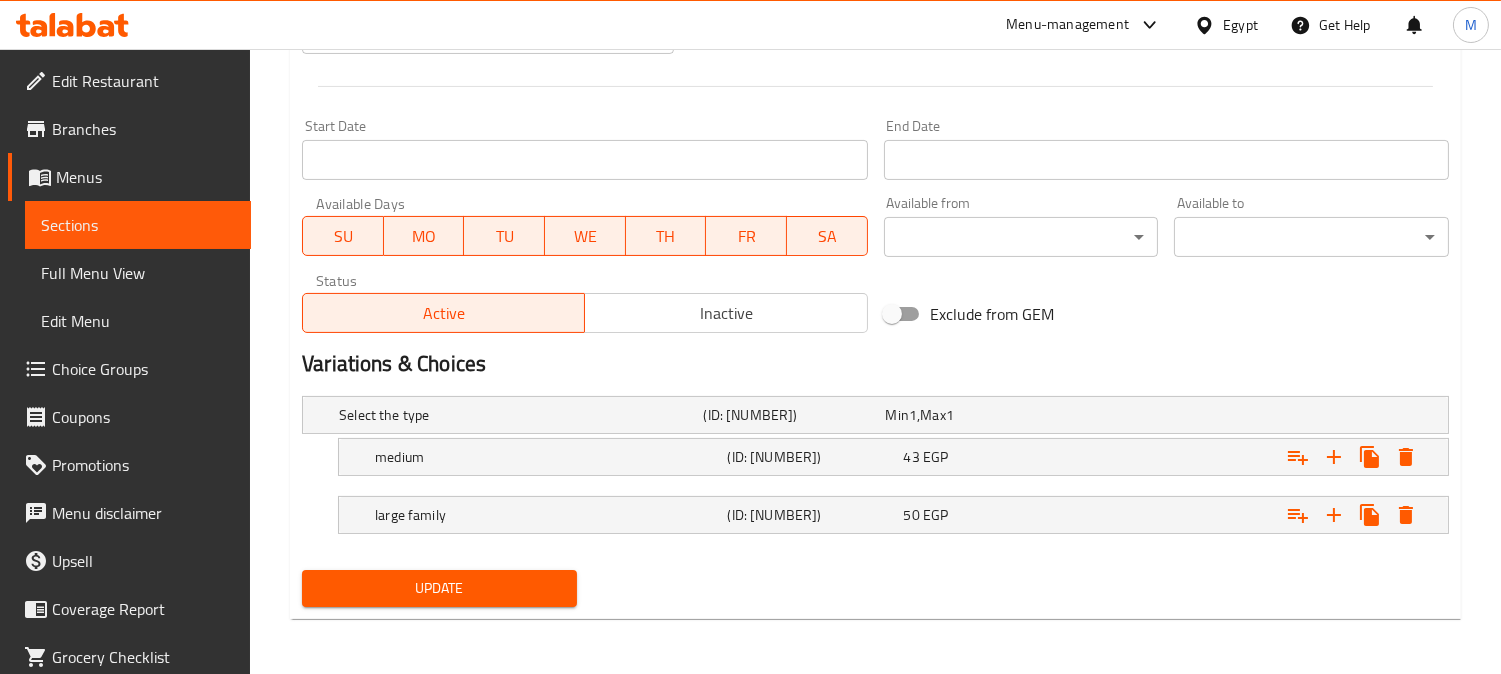 type on "Egg Omelette mashed box" 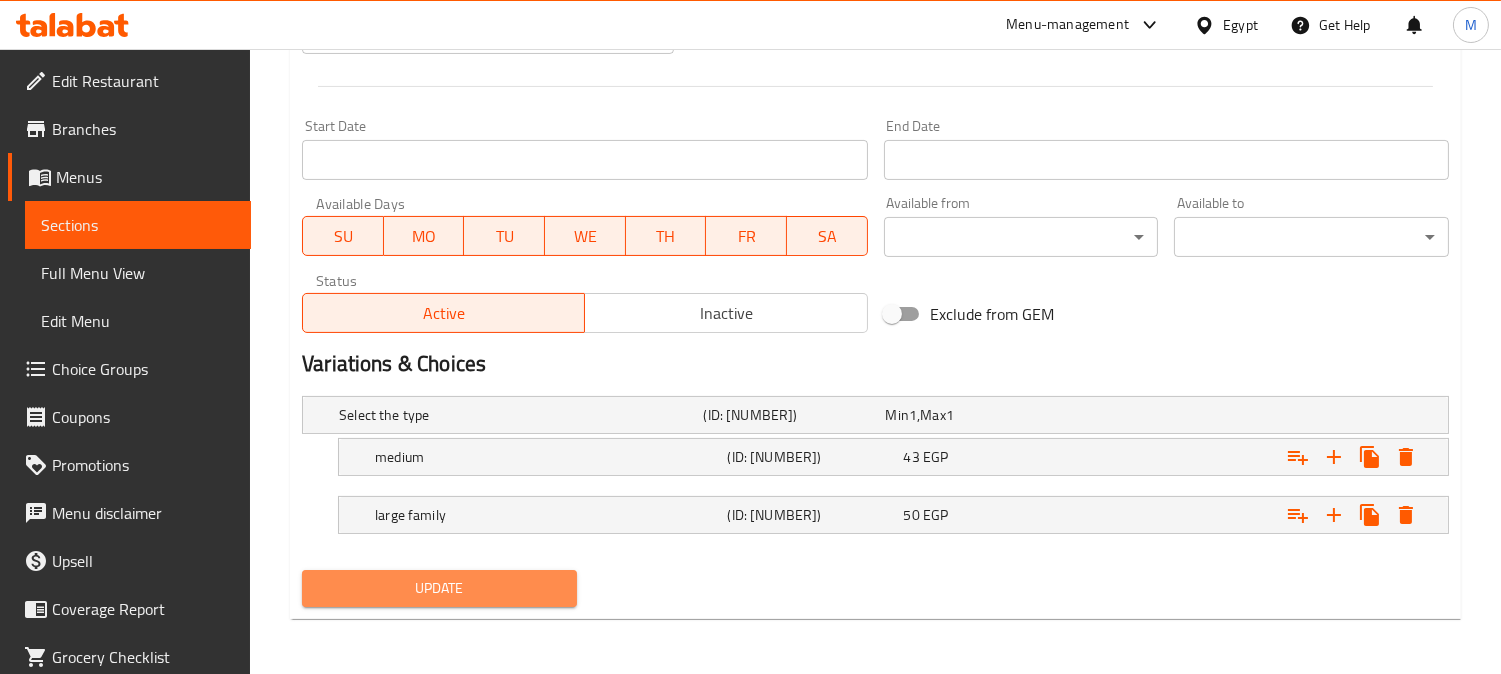 click on "Update" at bounding box center (439, 588) 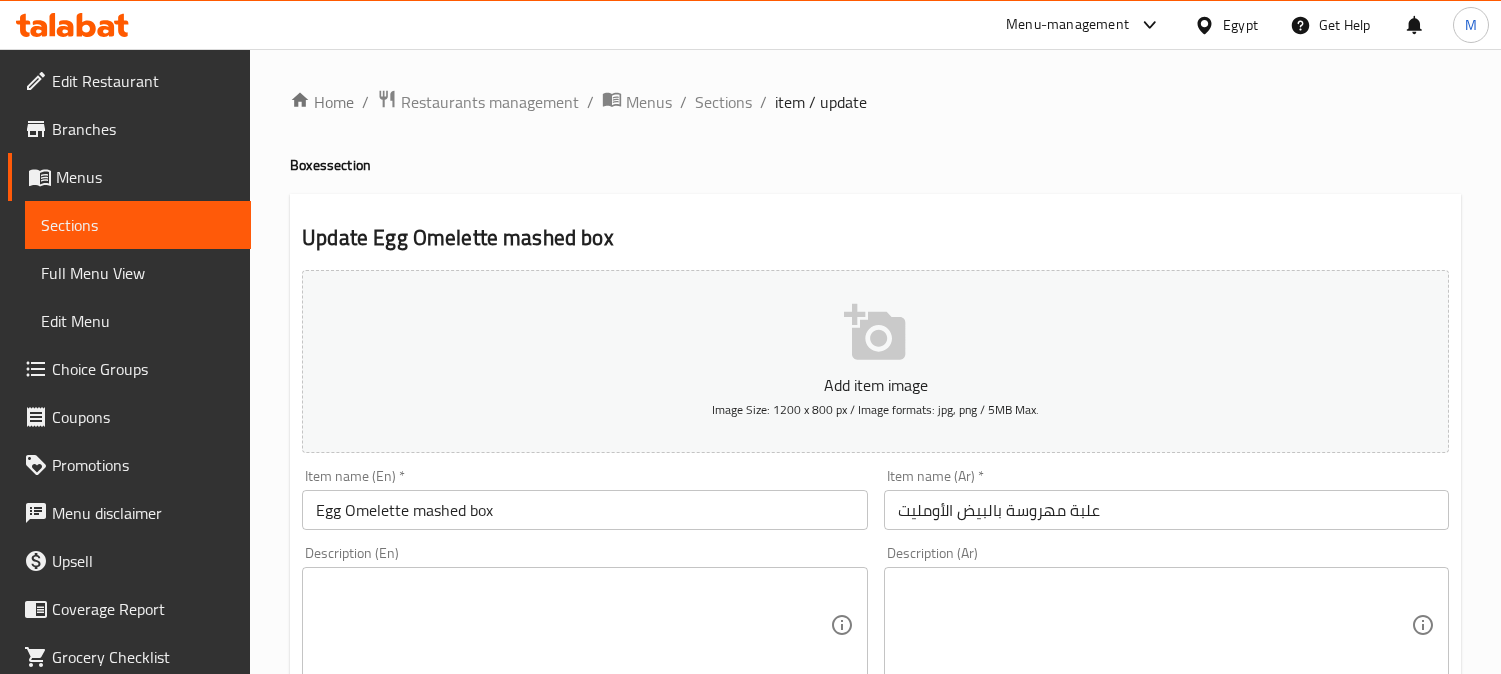 scroll, scrollTop: 0, scrollLeft: 0, axis: both 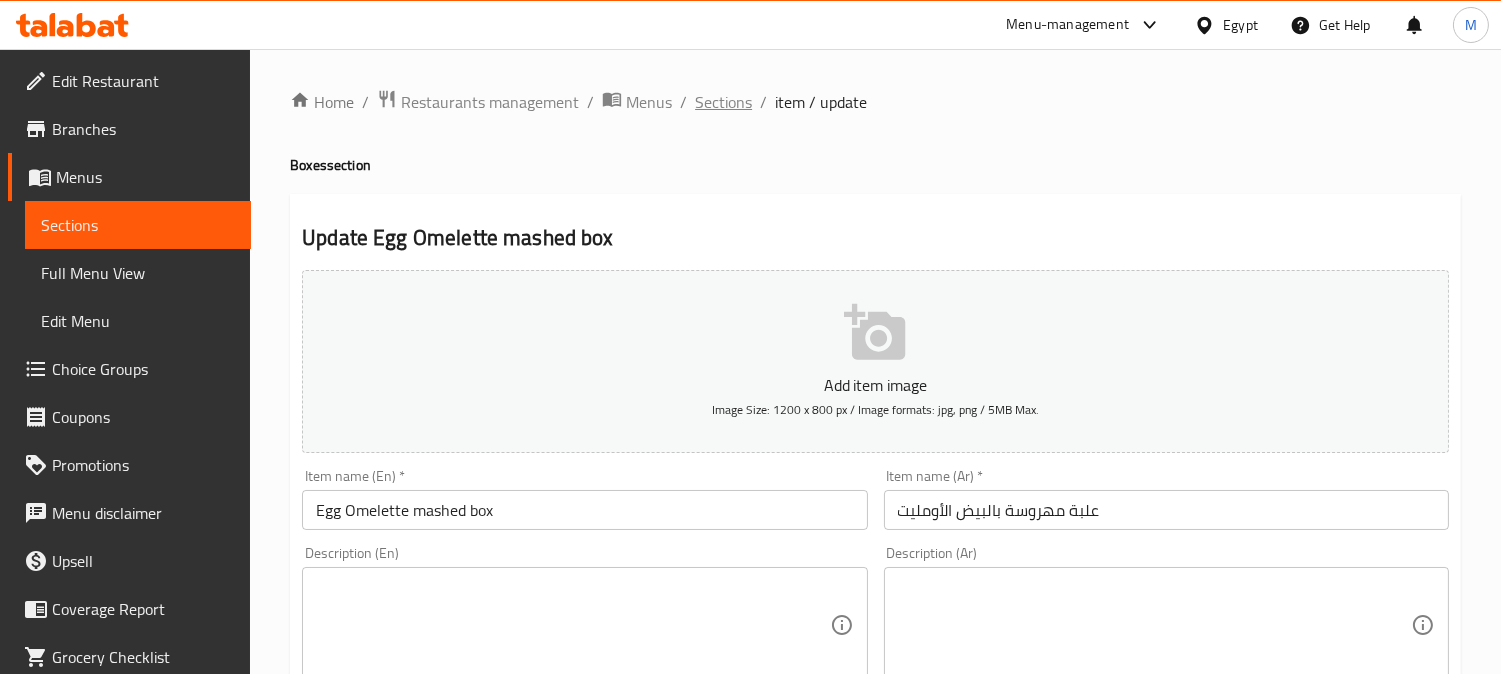 click on "Sections" at bounding box center (723, 102) 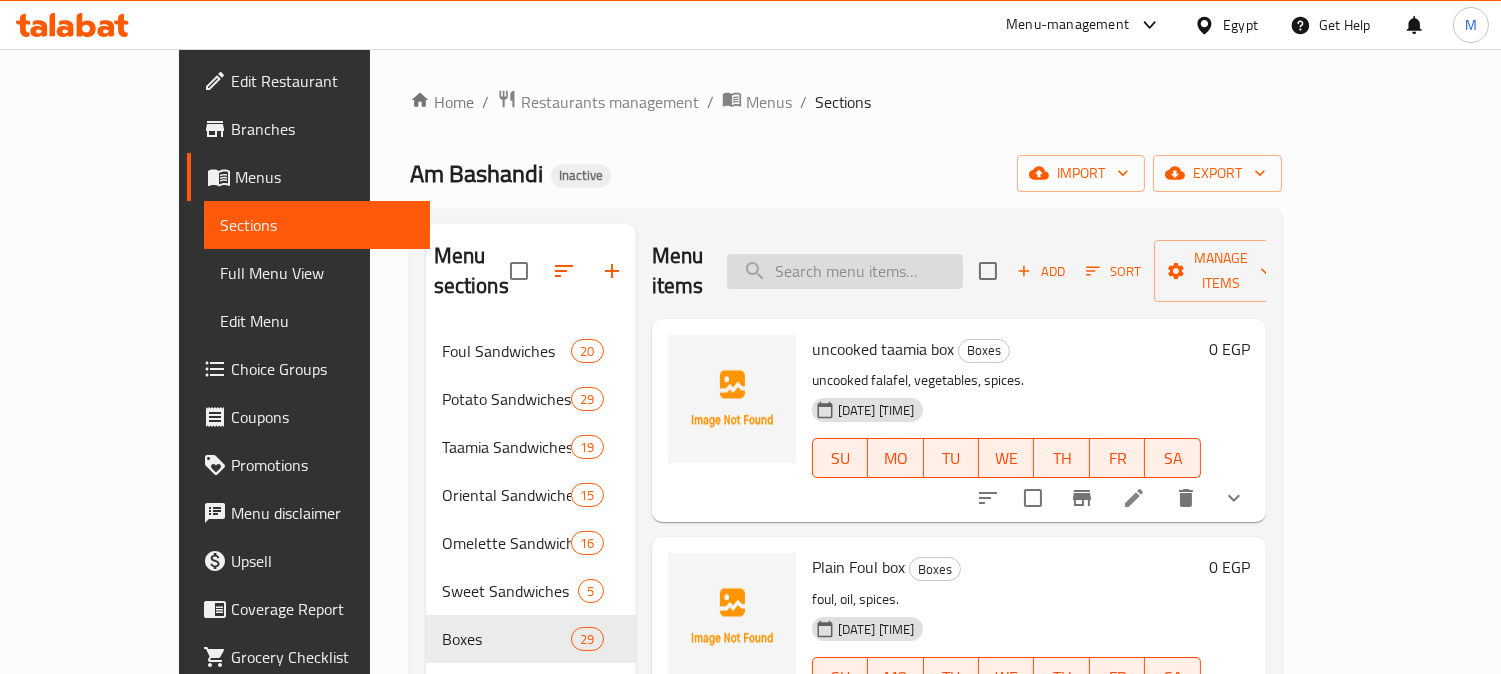 click at bounding box center [845, 271] 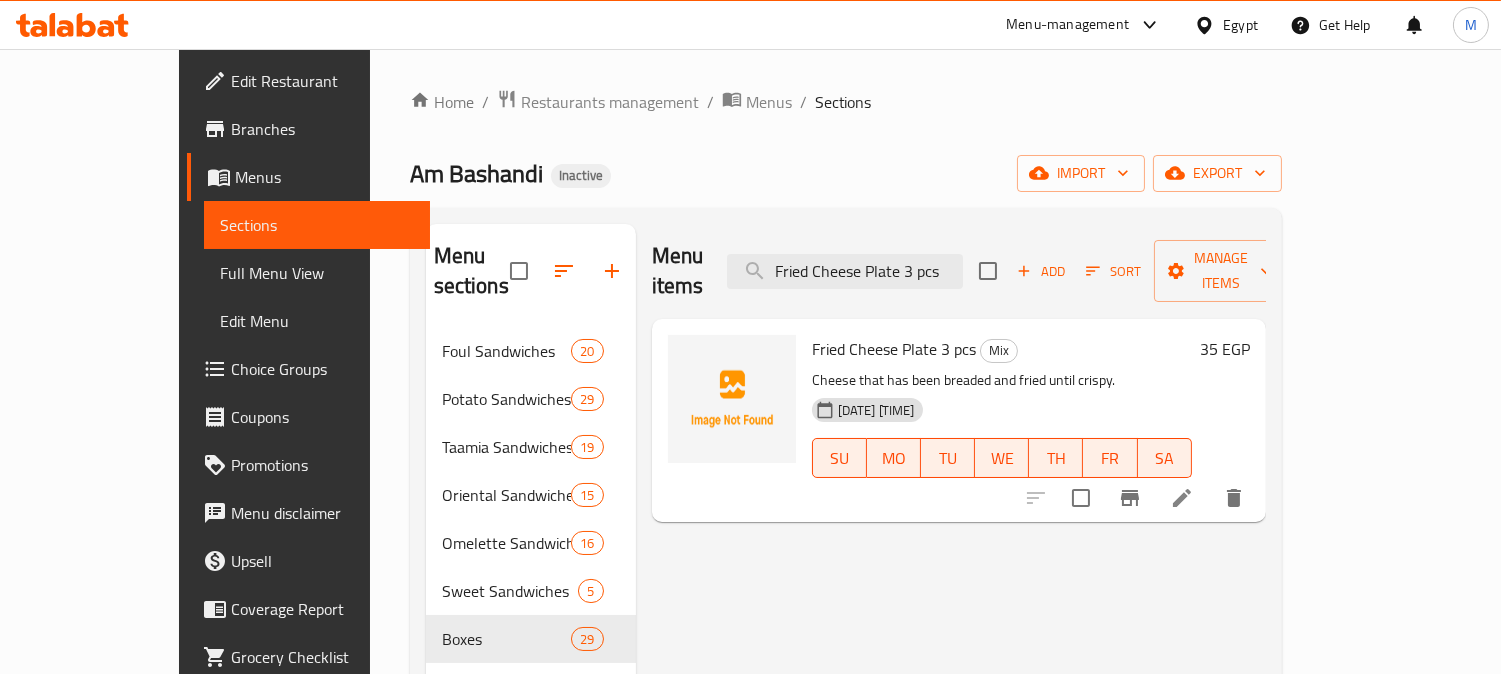 type on "Fried Cheese Plate 3 pcs" 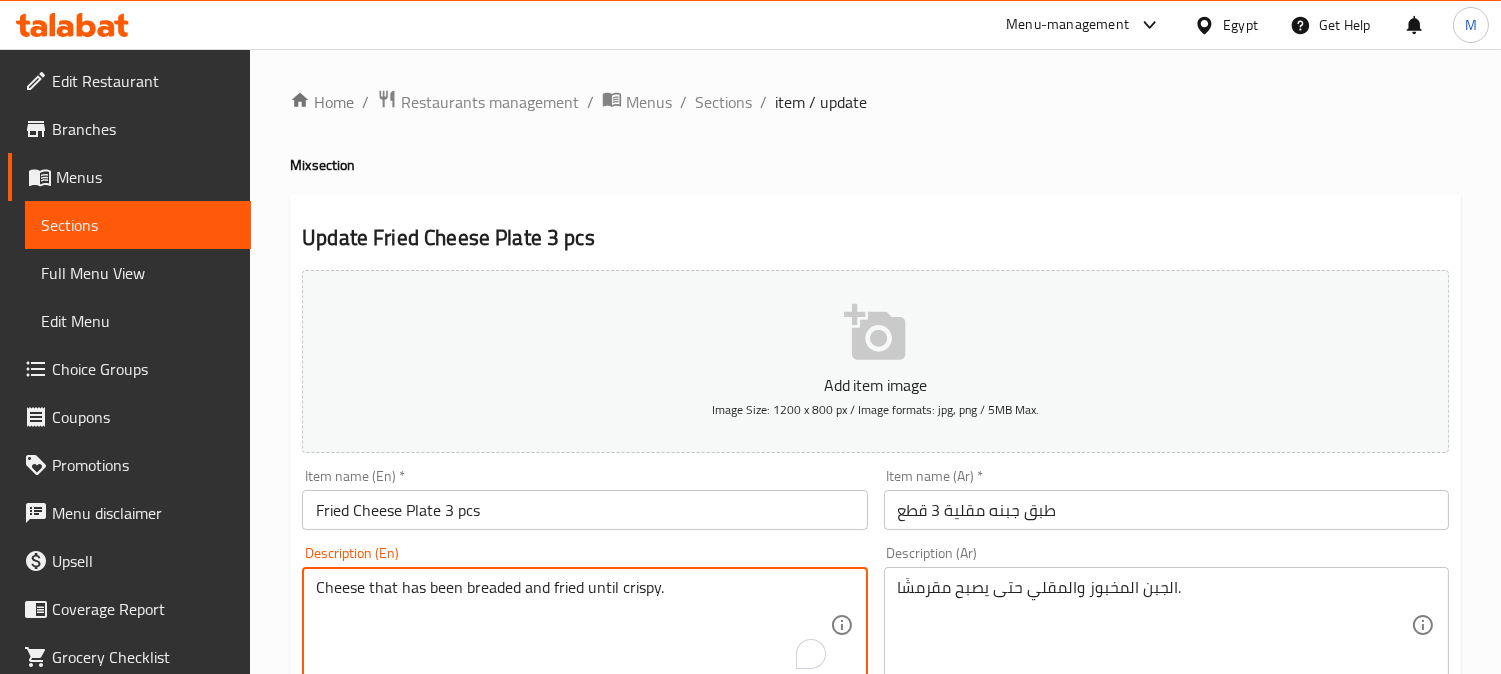 drag, startPoint x: 516, startPoint y: 587, endPoint x: 367, endPoint y: 584, distance: 149.0302 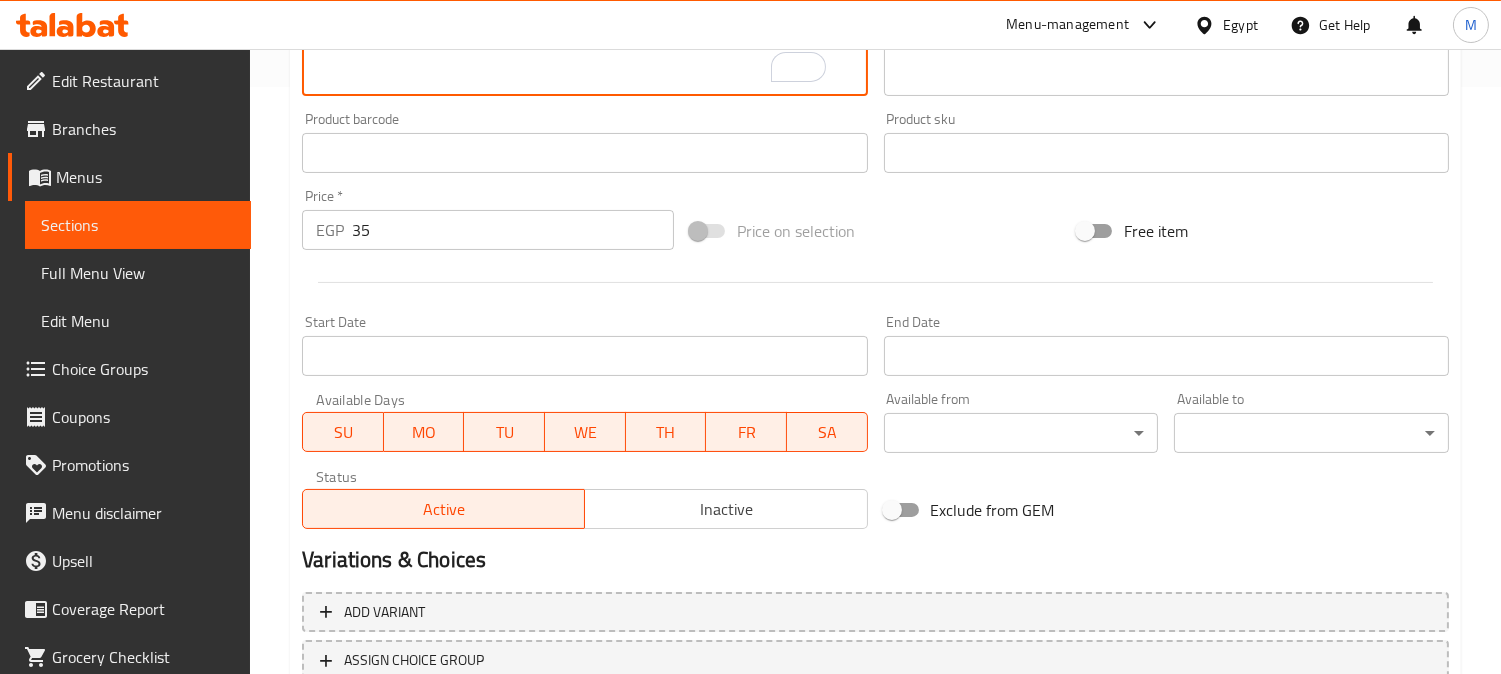 scroll, scrollTop: 735, scrollLeft: 0, axis: vertical 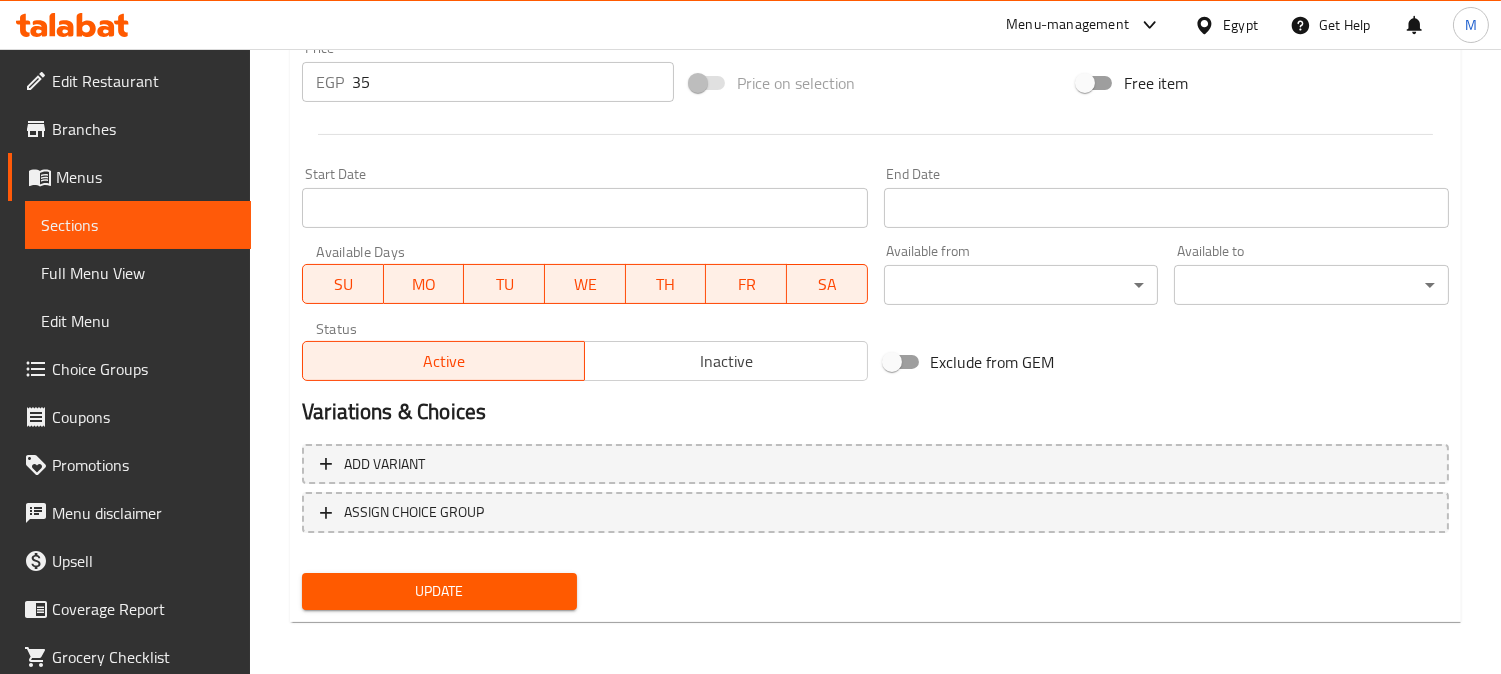 type on "Cheese baked and fried until crispy." 